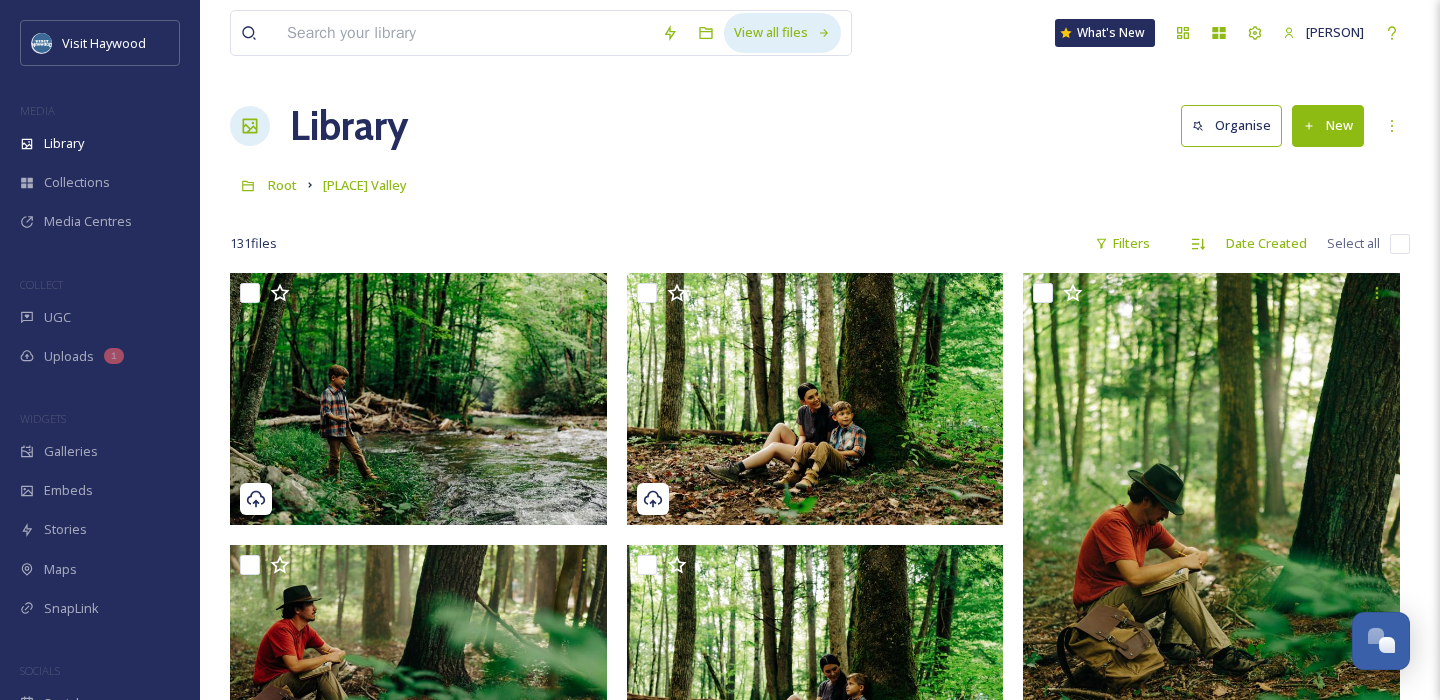 scroll, scrollTop: 13414, scrollLeft: 0, axis: vertical 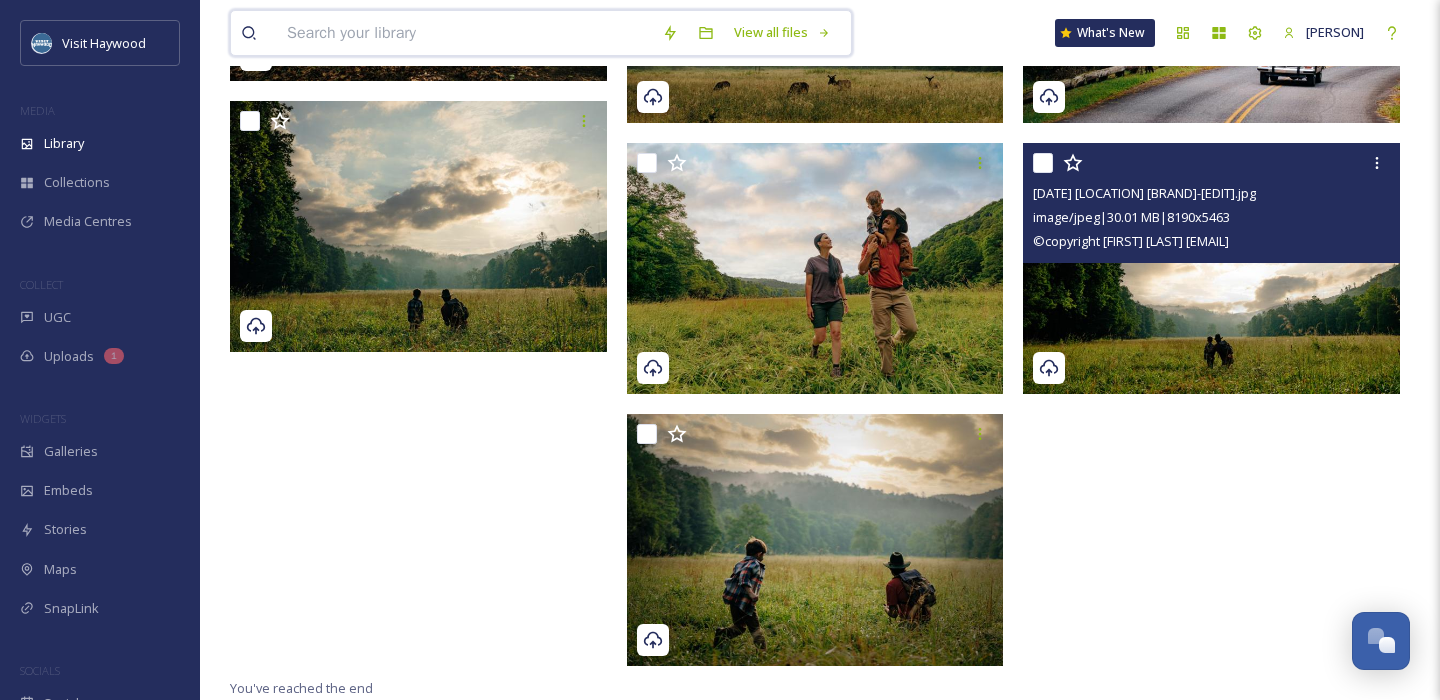 click at bounding box center (464, 33) 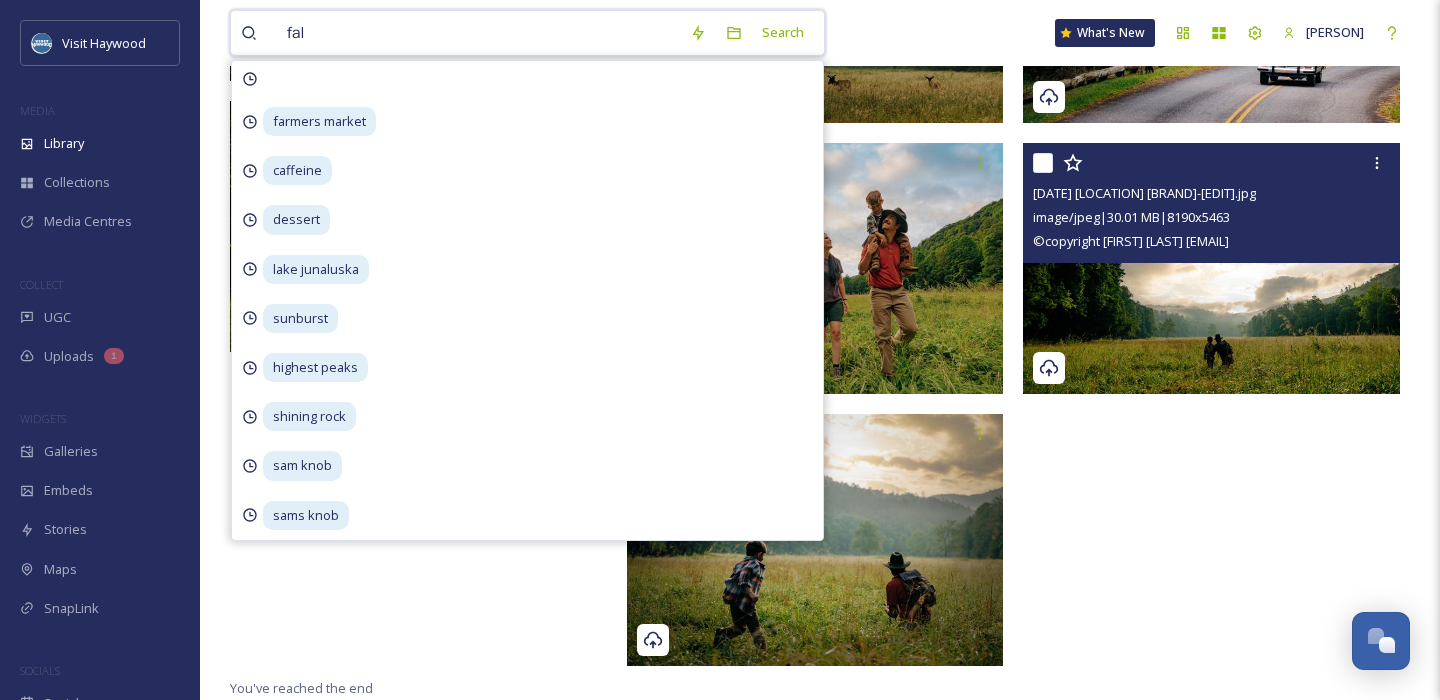 type on "fall" 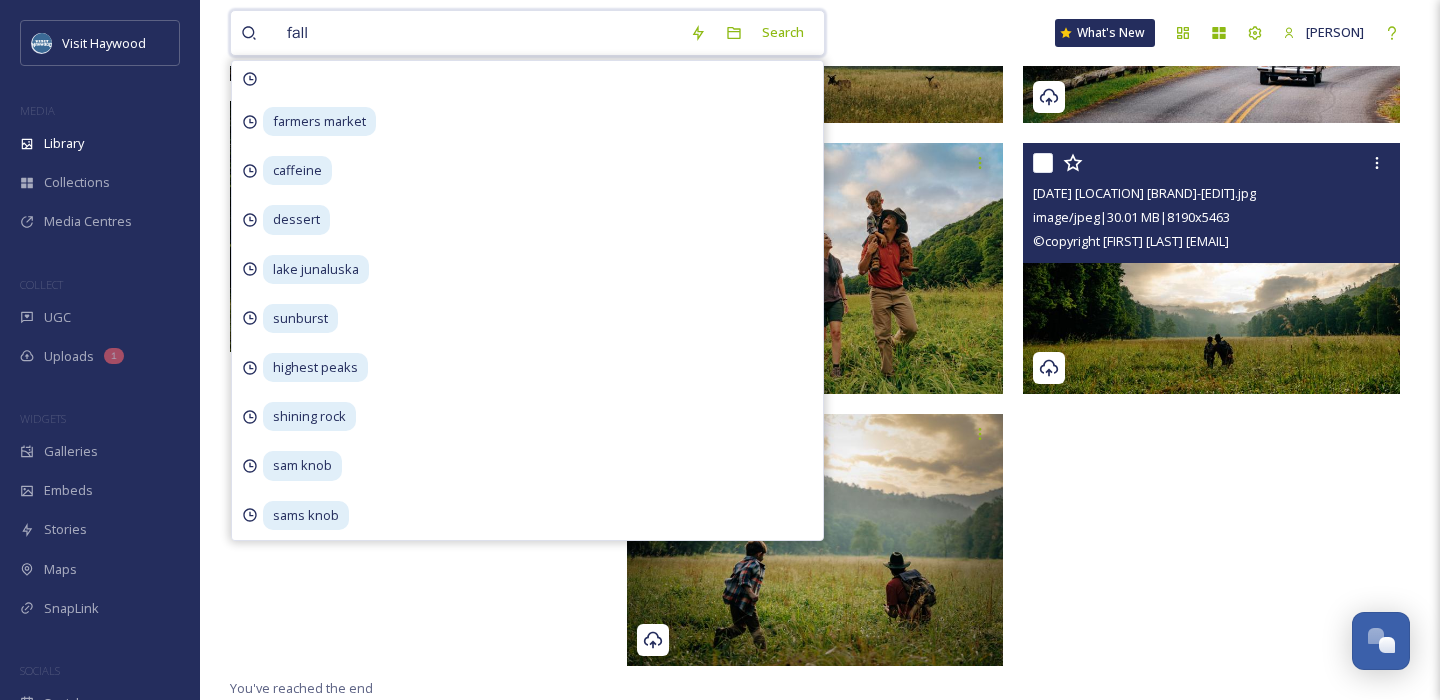 type 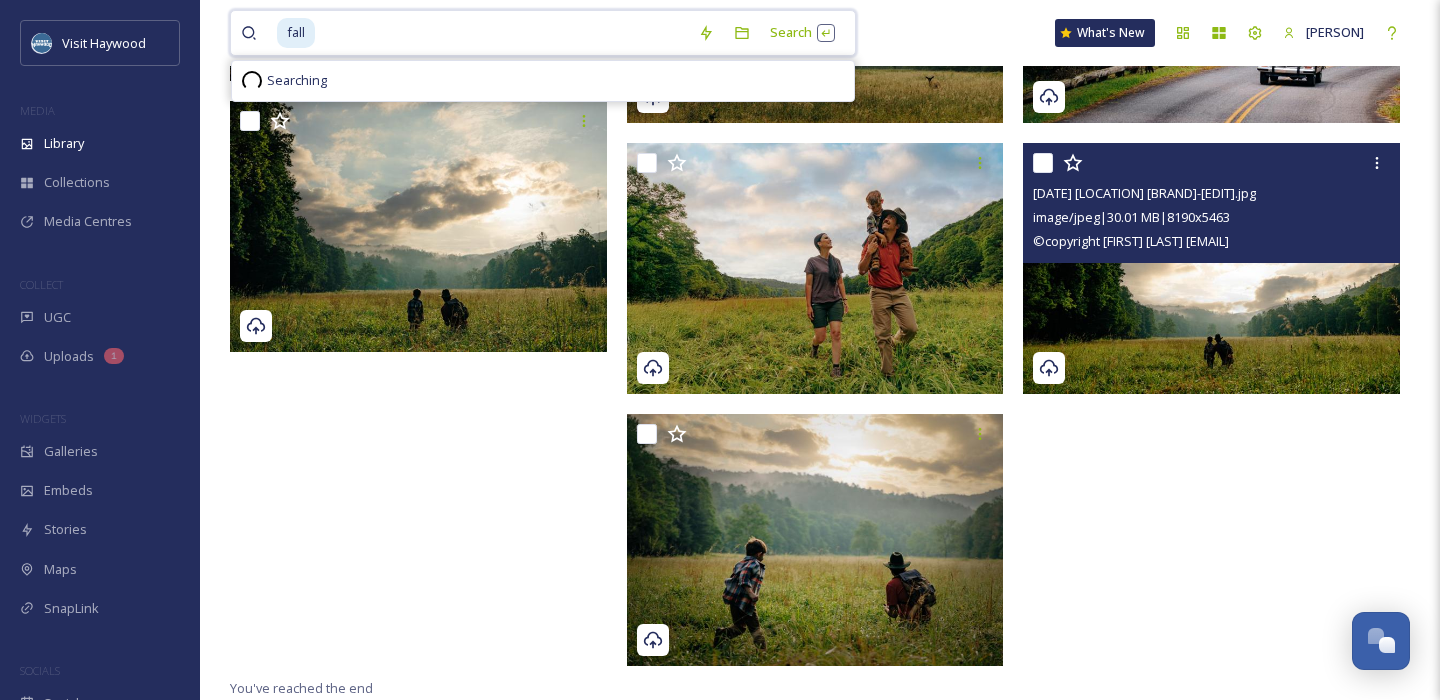 click at bounding box center (502, 33) 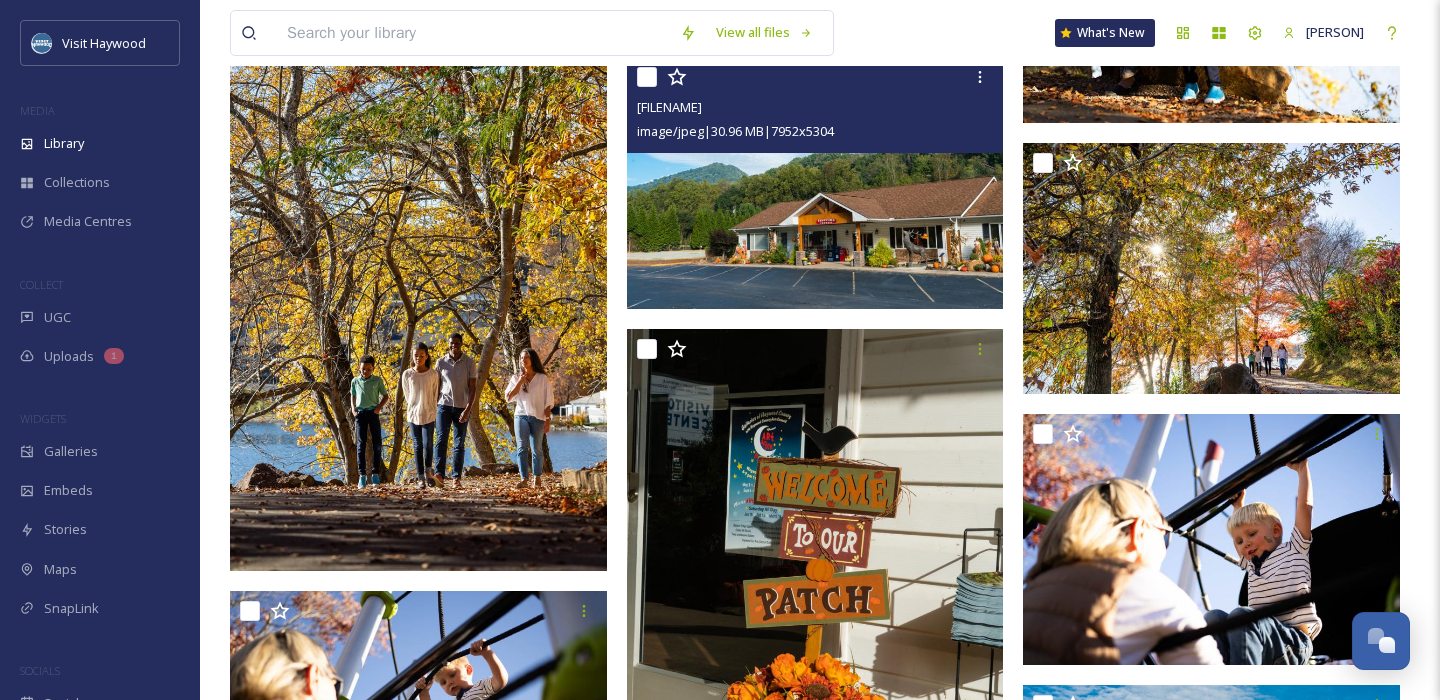 scroll, scrollTop: 13528, scrollLeft: 0, axis: vertical 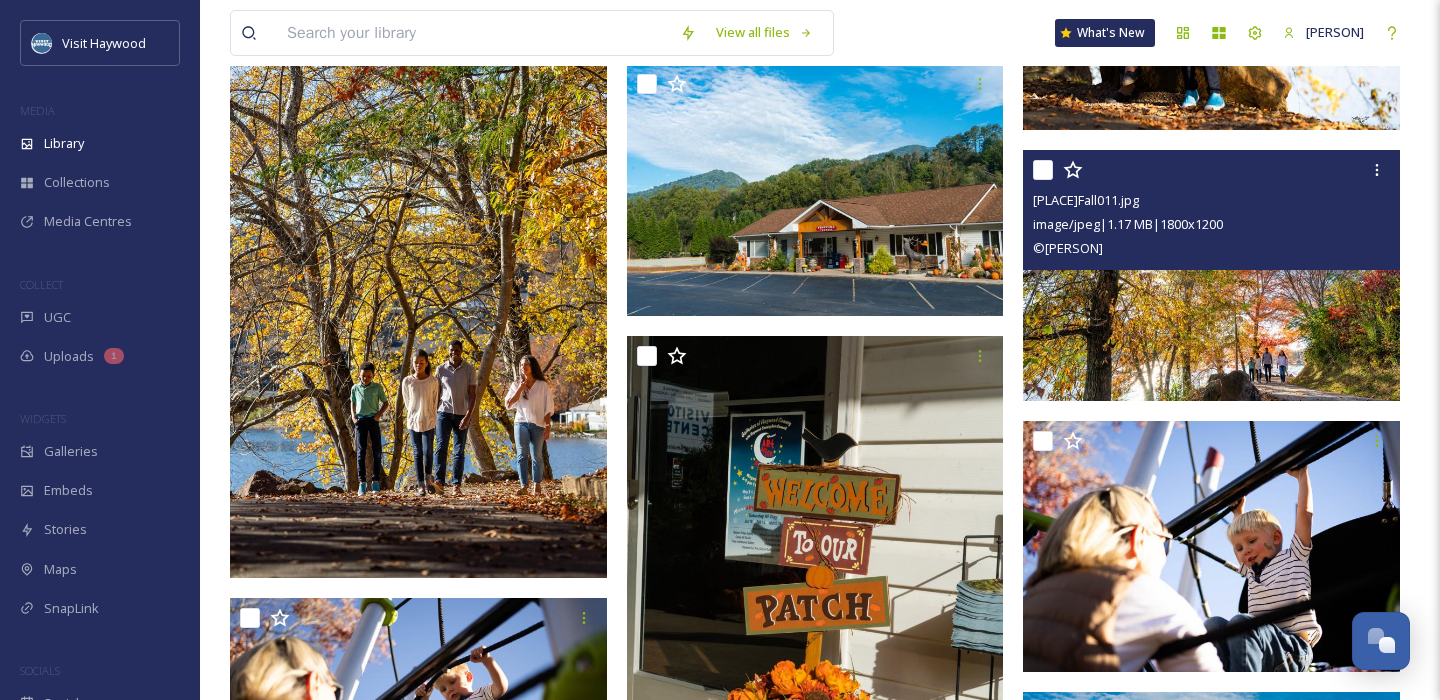 click on "[PLACE] - [MONTH] [YEAR] [PLACE] [FILETYPE]  |  [SIZE]  |  [DIMENSIONS] © [PERSON]" at bounding box center (1211, 210) 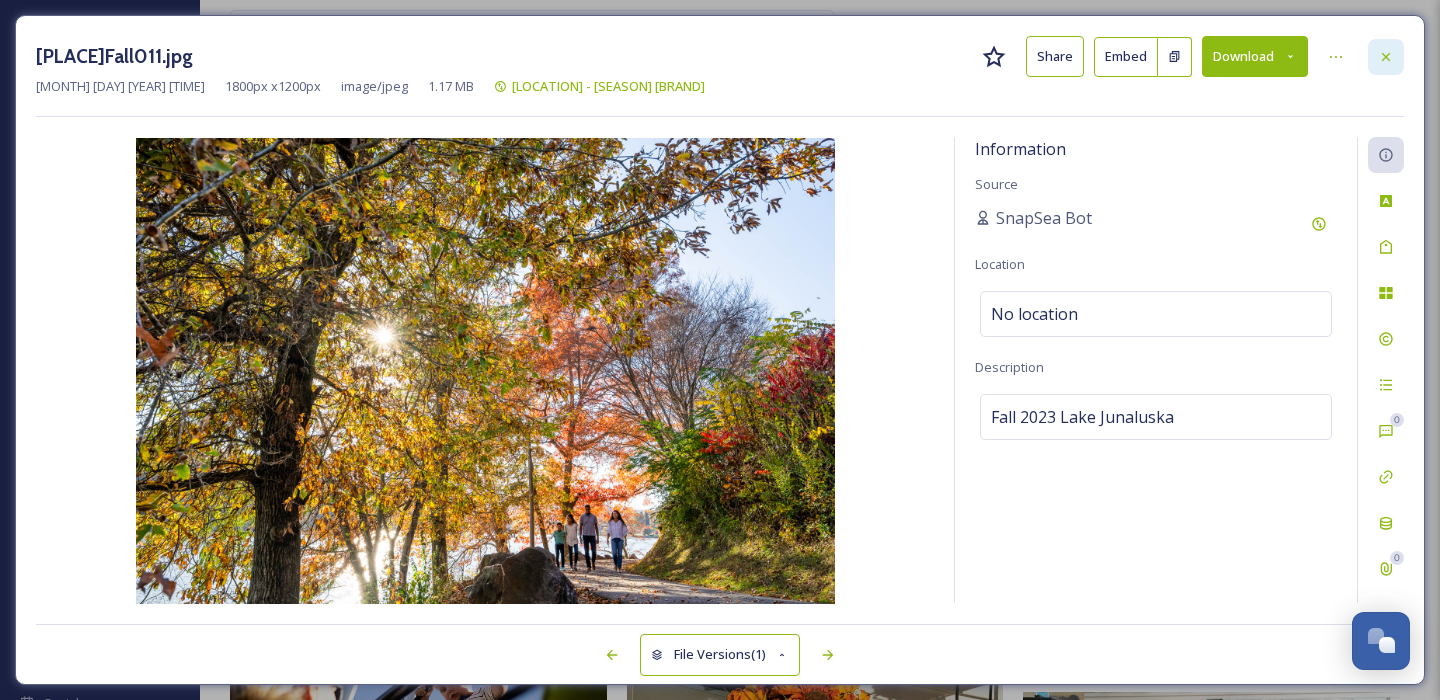 click at bounding box center [1386, 57] 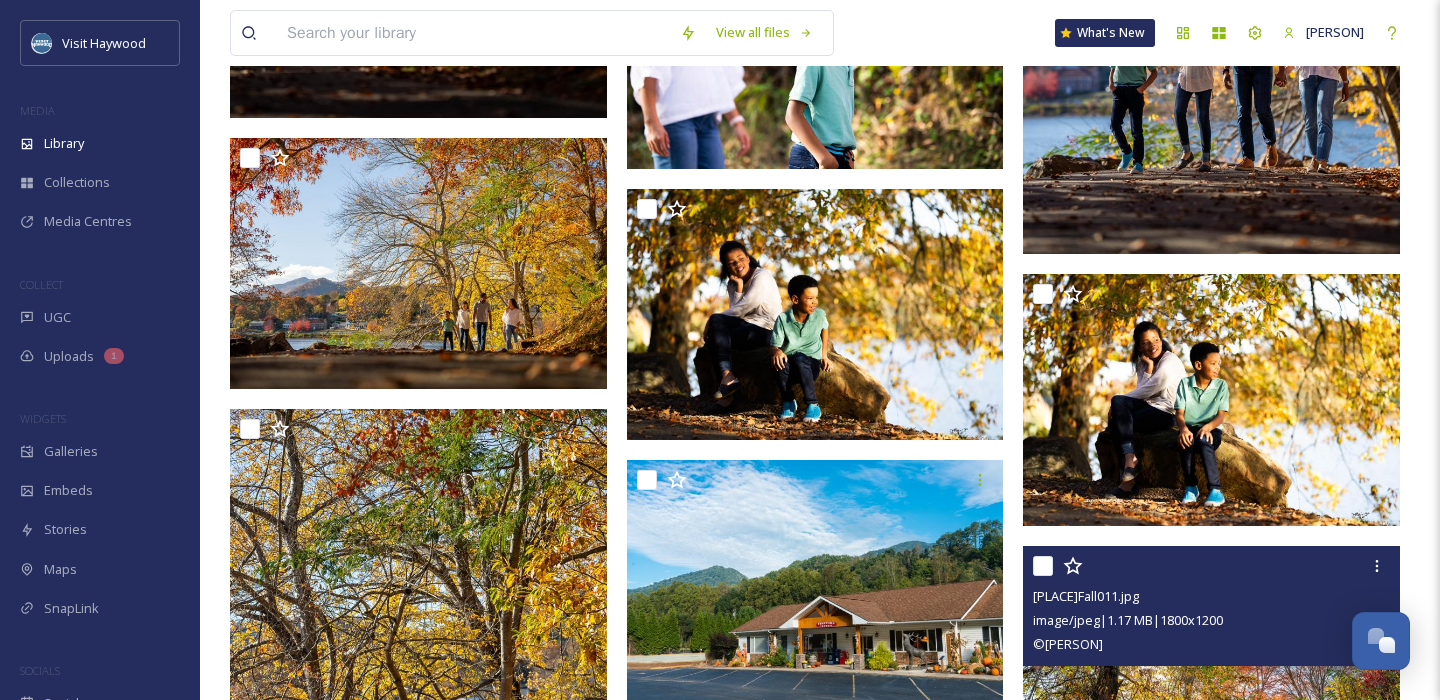 scroll, scrollTop: 13070, scrollLeft: 0, axis: vertical 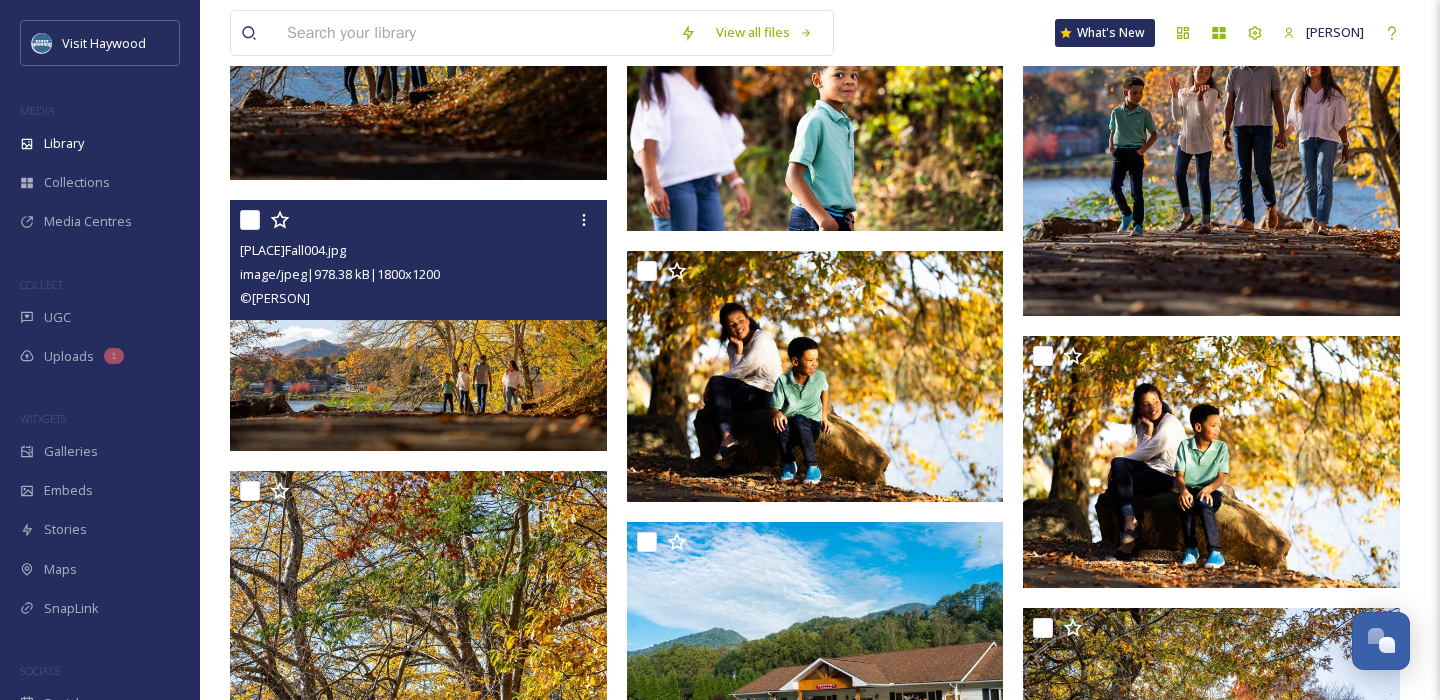 click at bounding box center (418, 326) 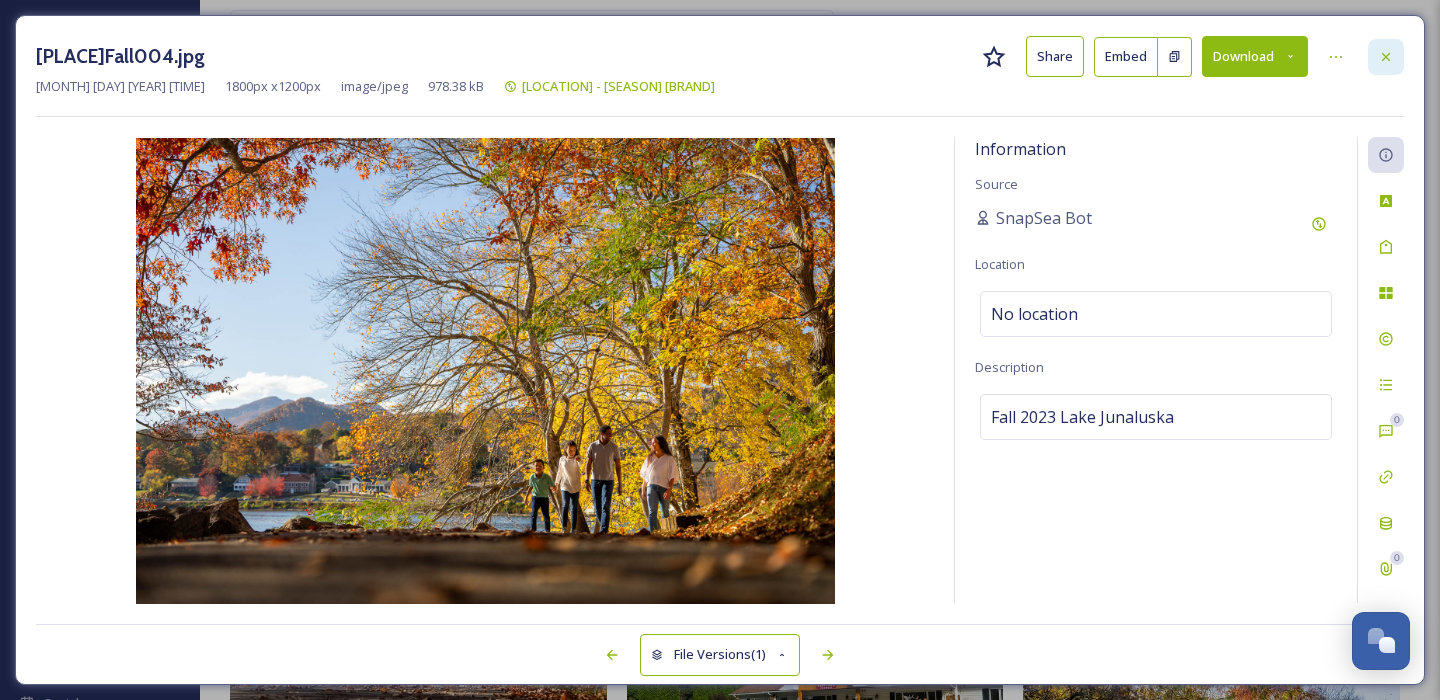 click 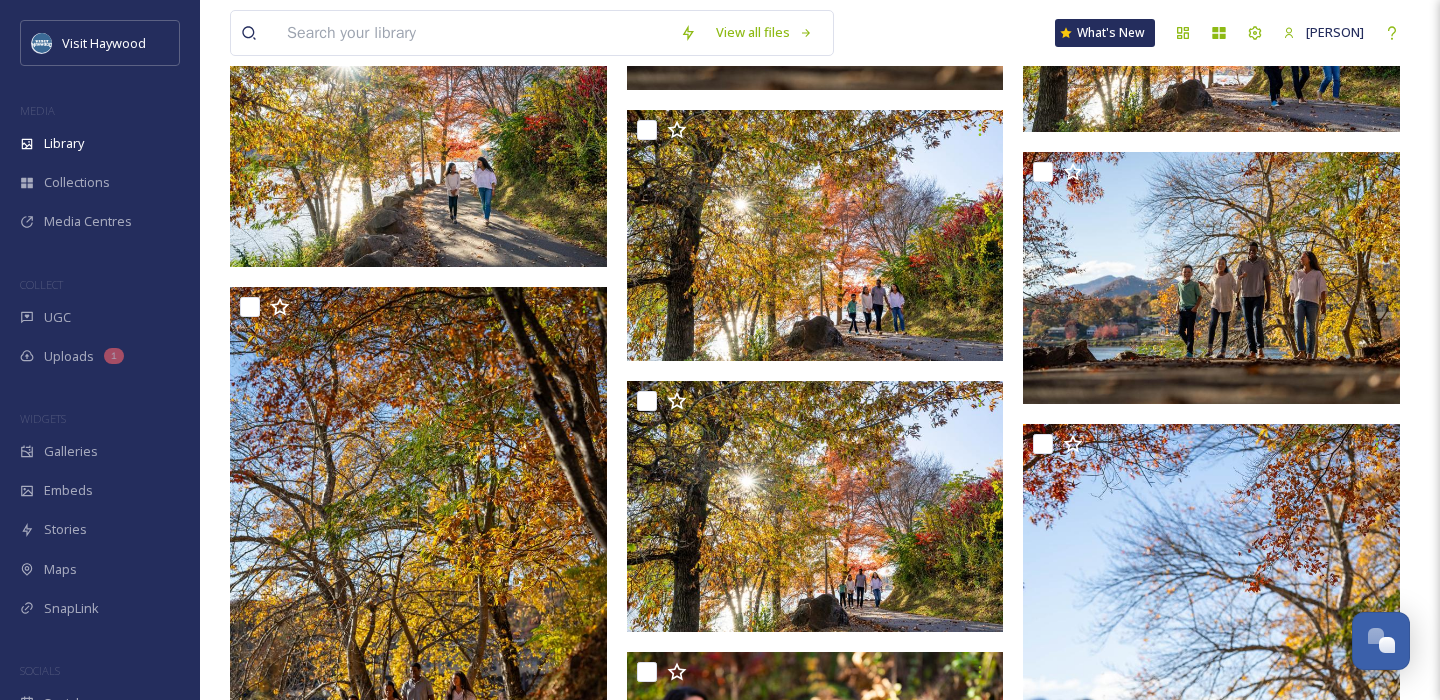 scroll, scrollTop: 12402, scrollLeft: 0, axis: vertical 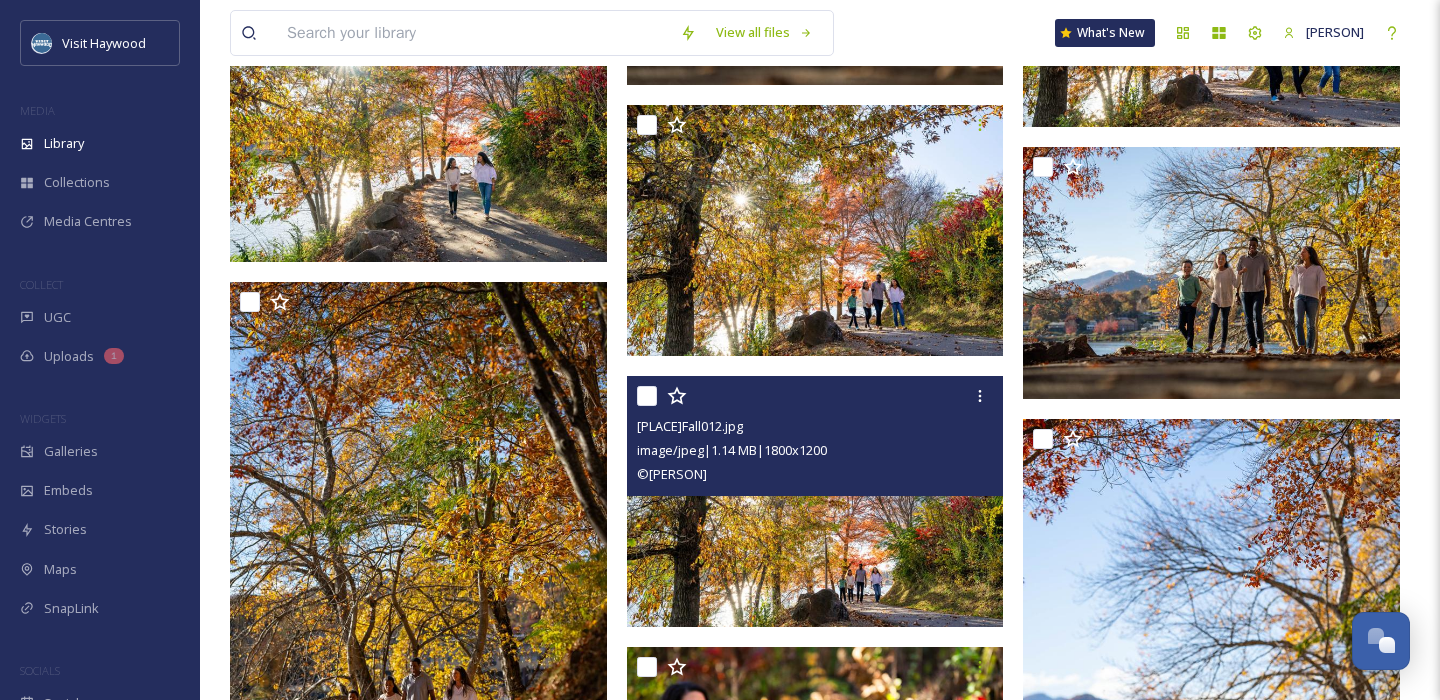 click at bounding box center (815, 502) 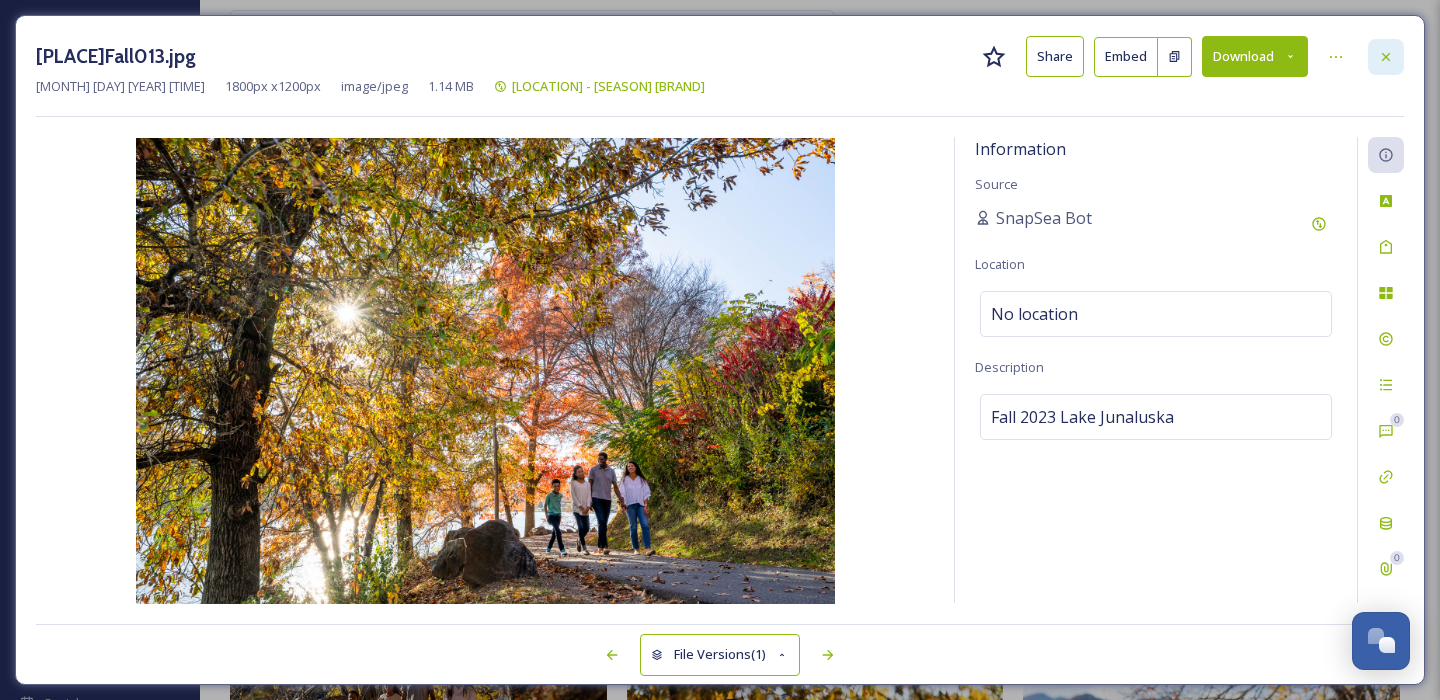 click at bounding box center [1386, 57] 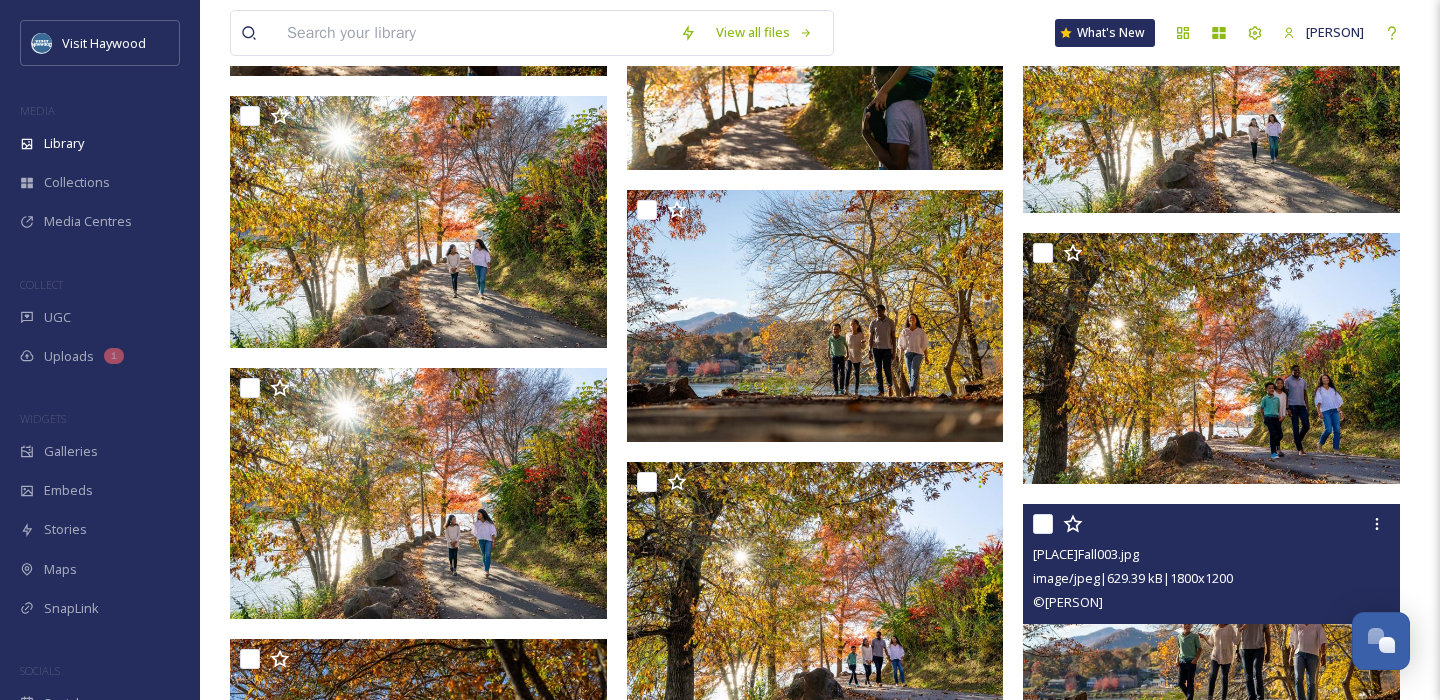 scroll, scrollTop: 12046, scrollLeft: 0, axis: vertical 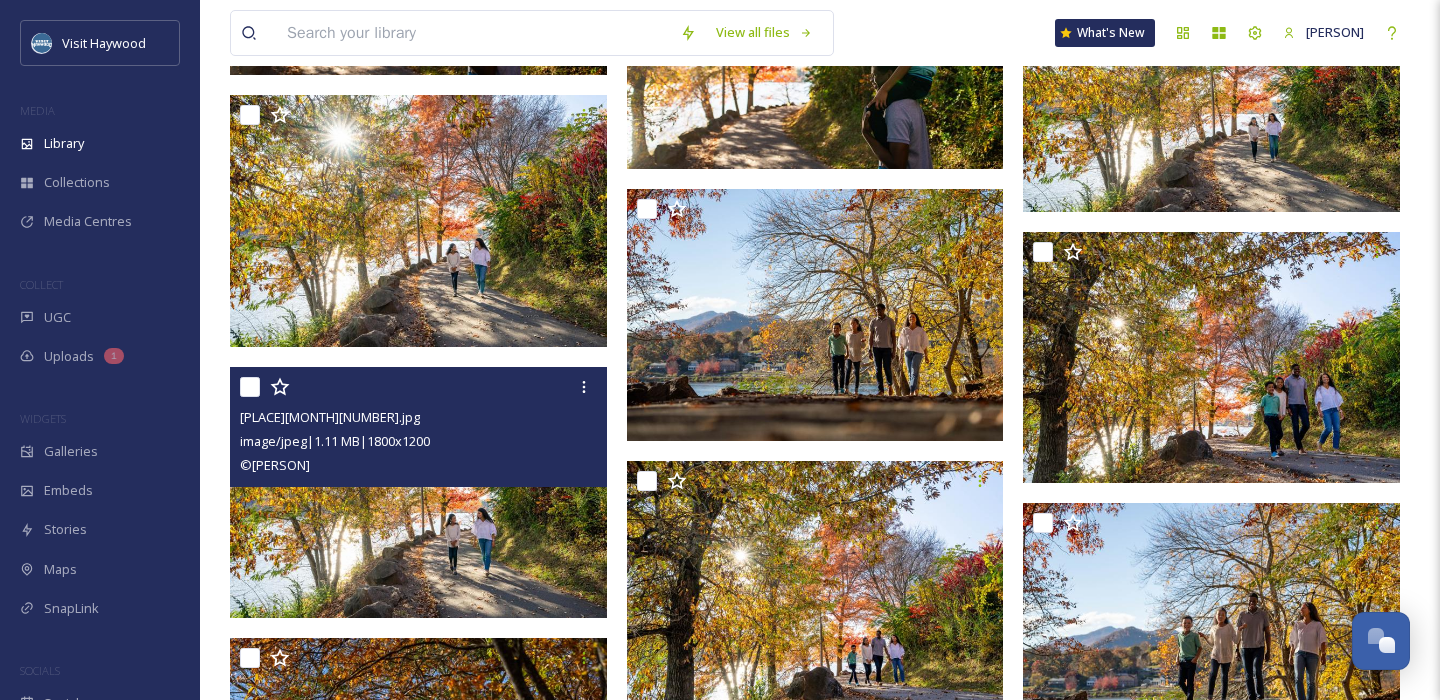 click on "[PLACE][MONTH][NUMBER].jpg" at bounding box center (421, 417) 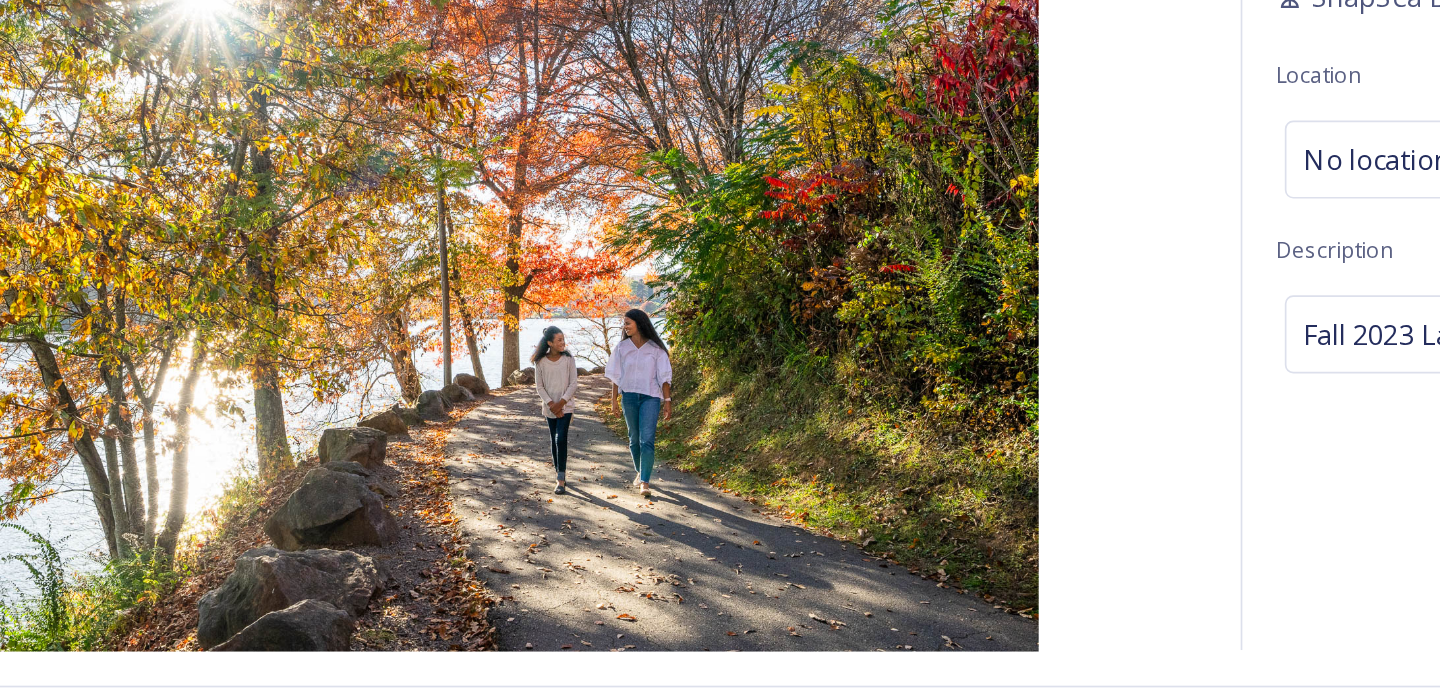 scroll, scrollTop: 12045, scrollLeft: 0, axis: vertical 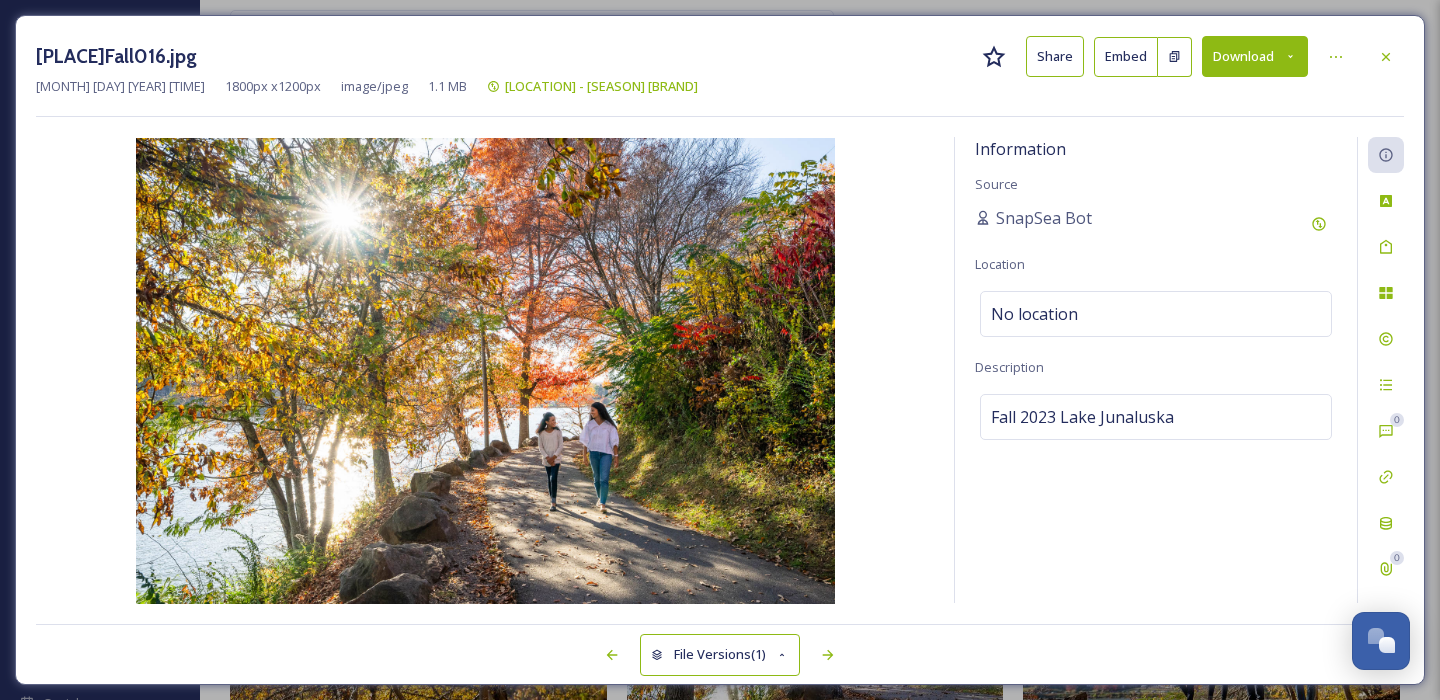 click on "Download" at bounding box center (1255, 56) 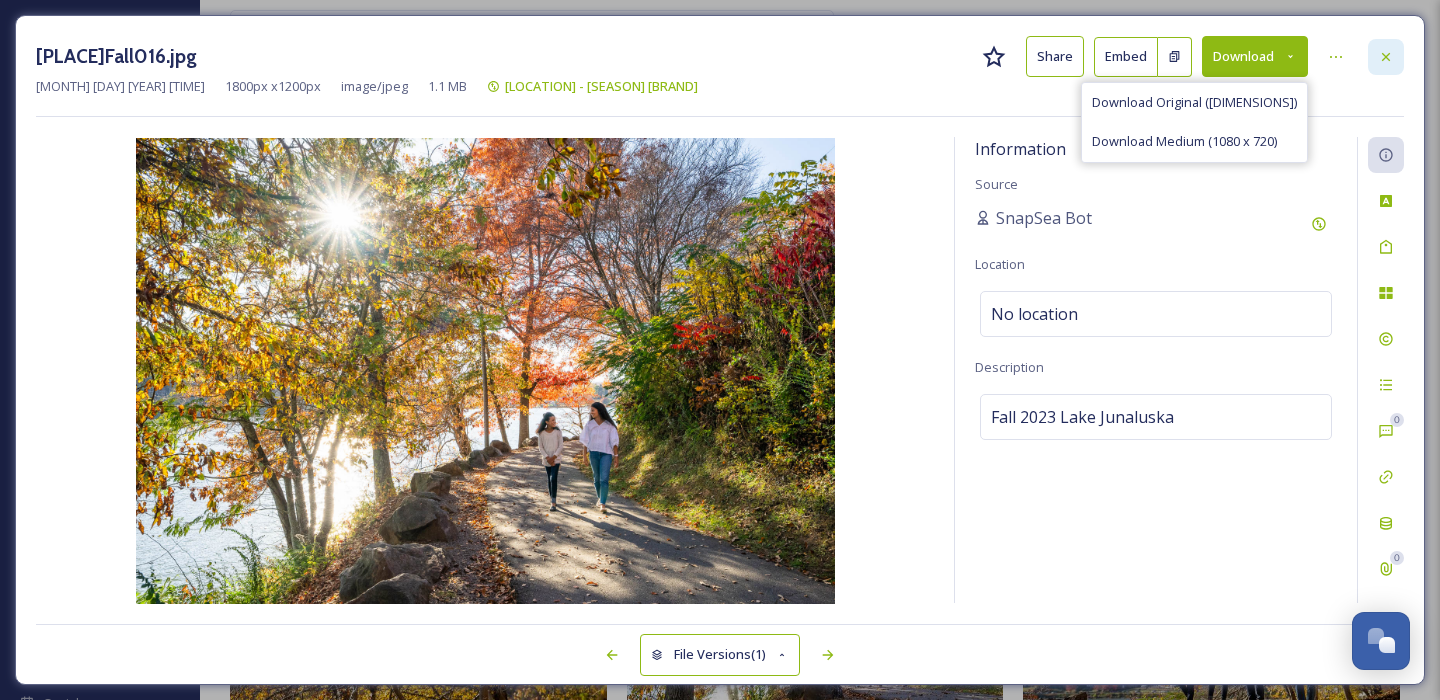 click 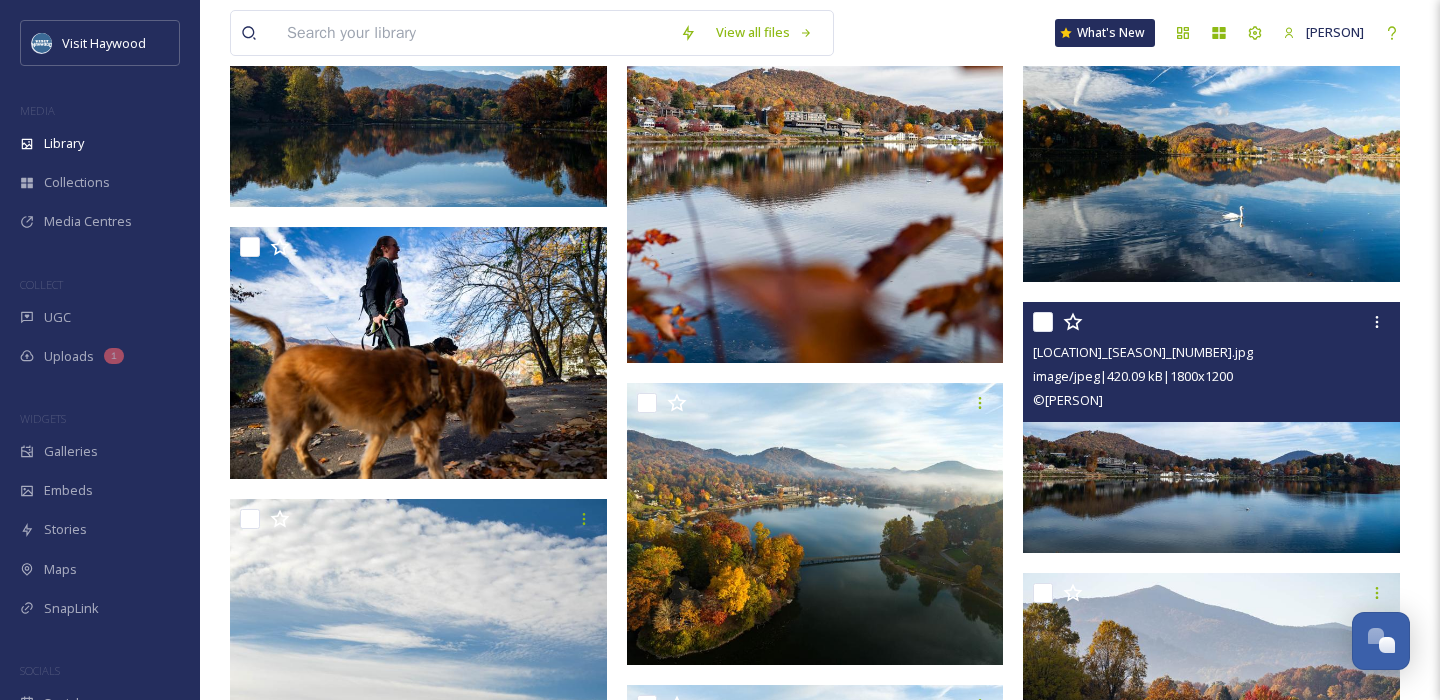 scroll, scrollTop: 16425, scrollLeft: 0, axis: vertical 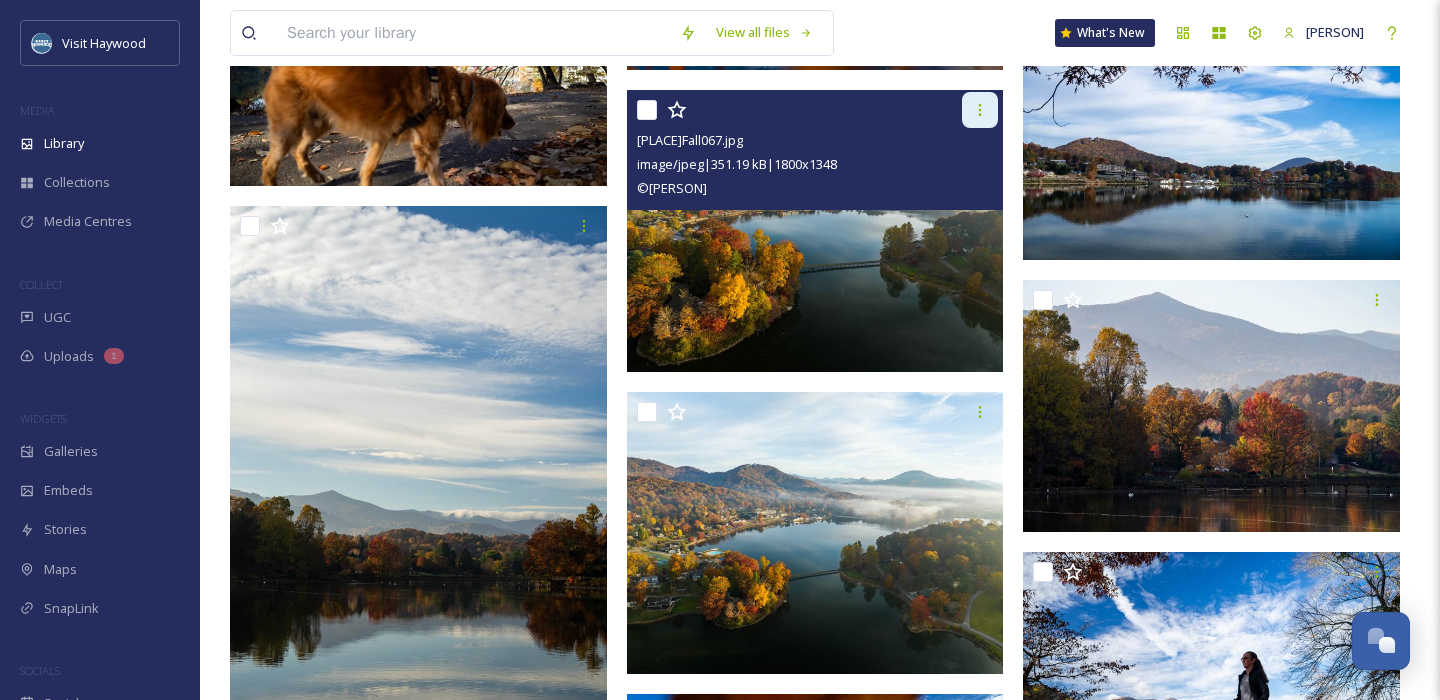 click 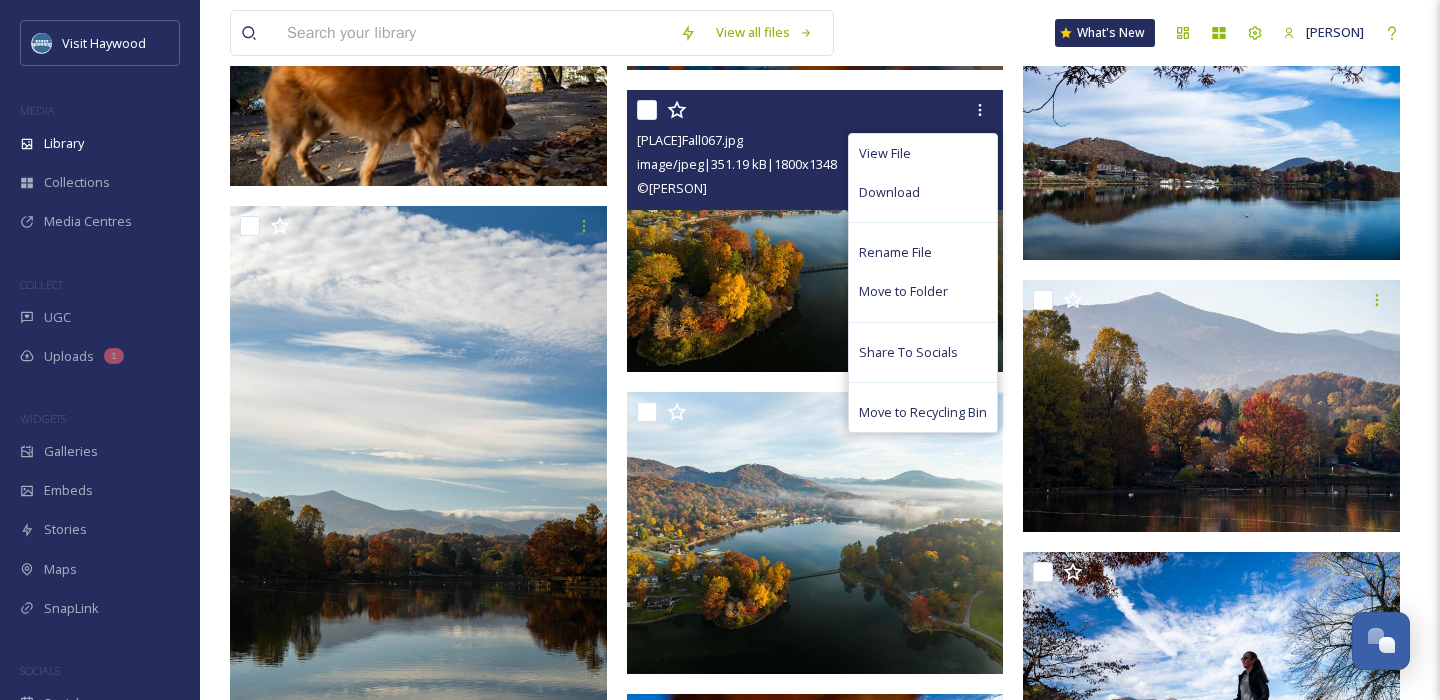 click at bounding box center (815, 231) 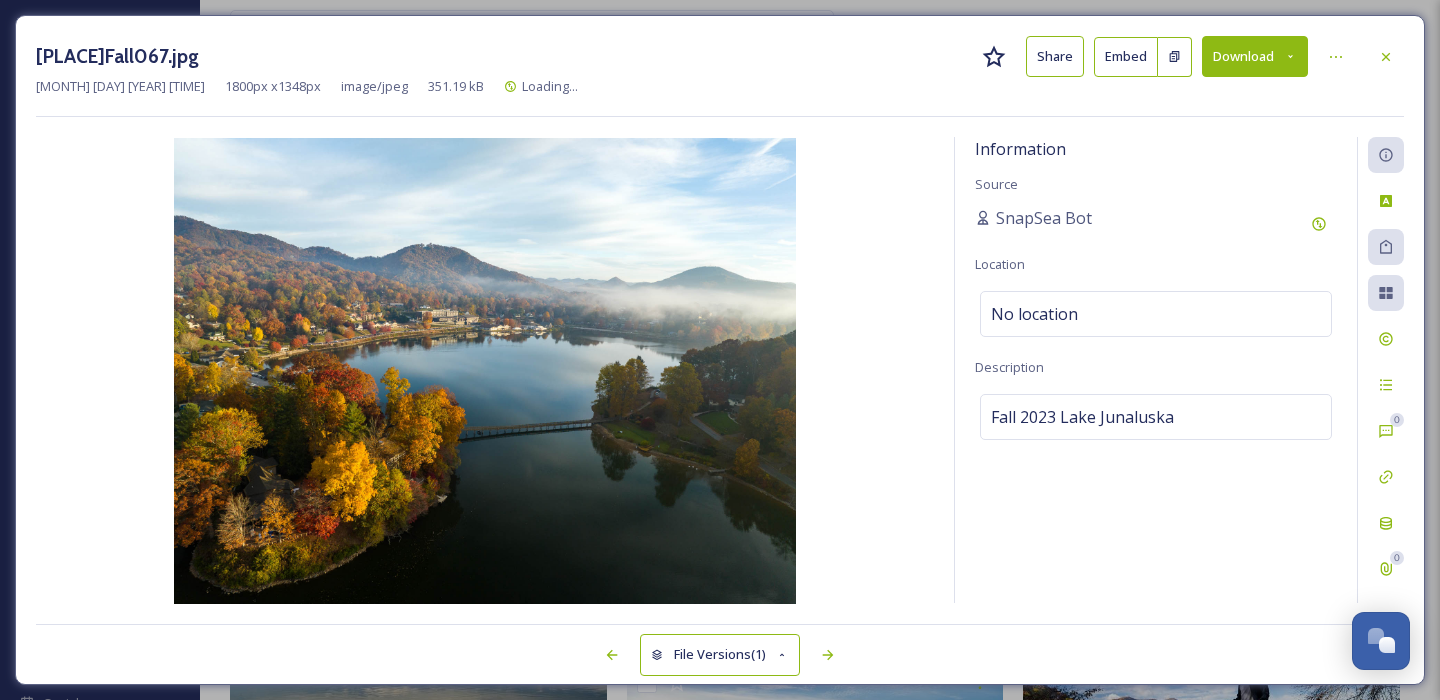click 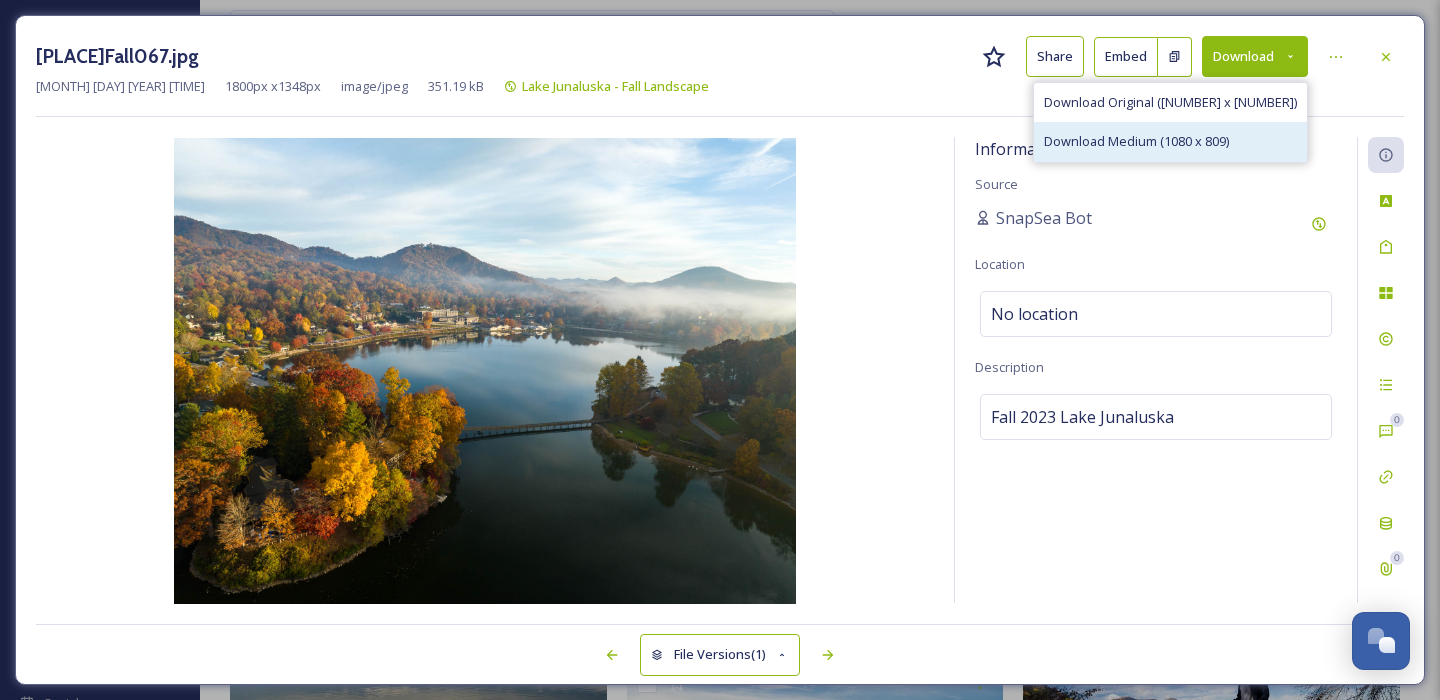 click on "Download Medium (1080 x 809)" at bounding box center [1136, 141] 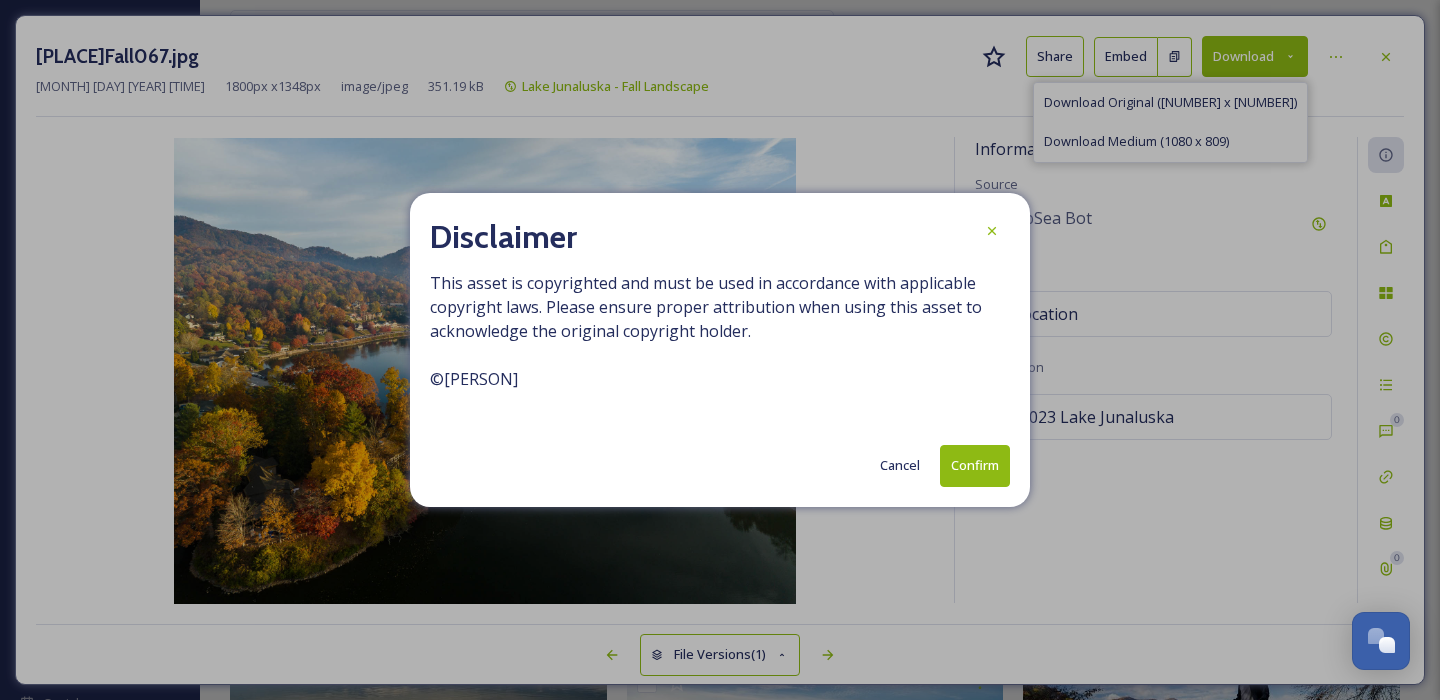 click on "Cancel" at bounding box center (900, 465) 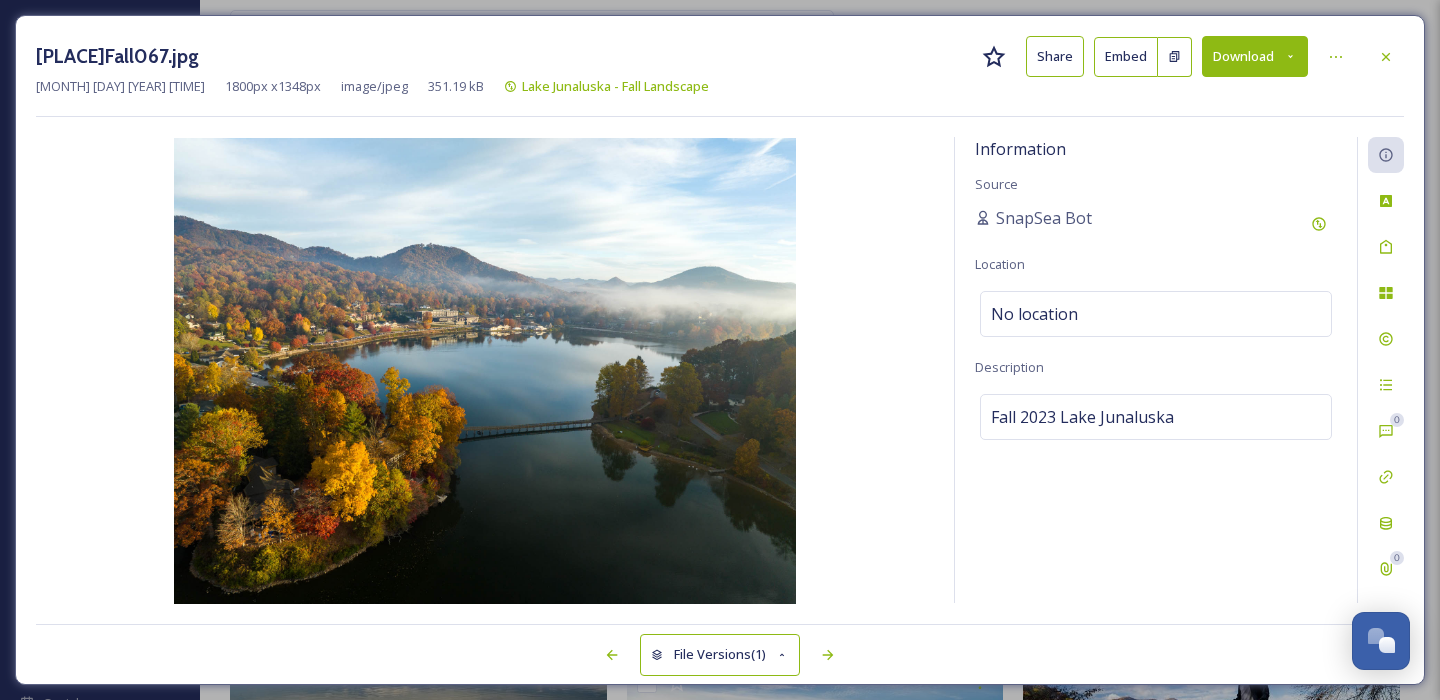 click on "Download" at bounding box center (1255, 56) 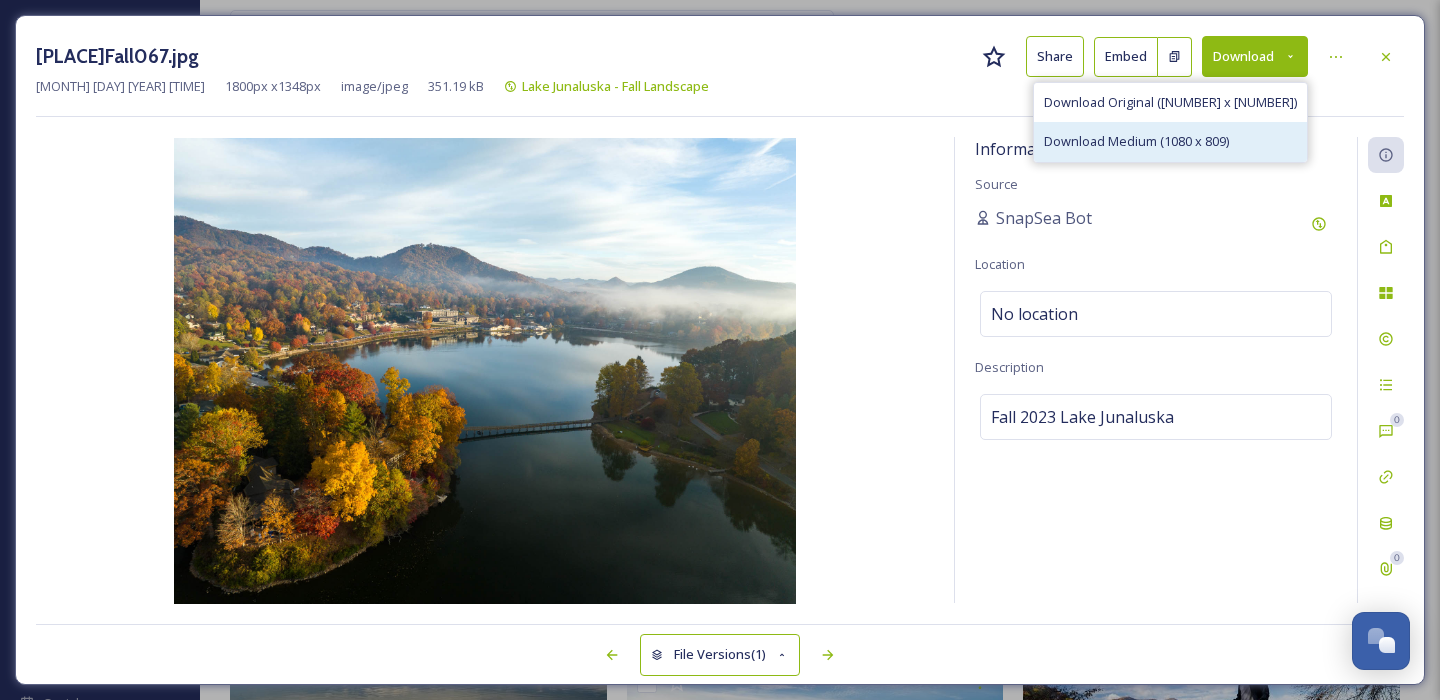 click on "Download Medium (1080 x 809)" at bounding box center (1136, 141) 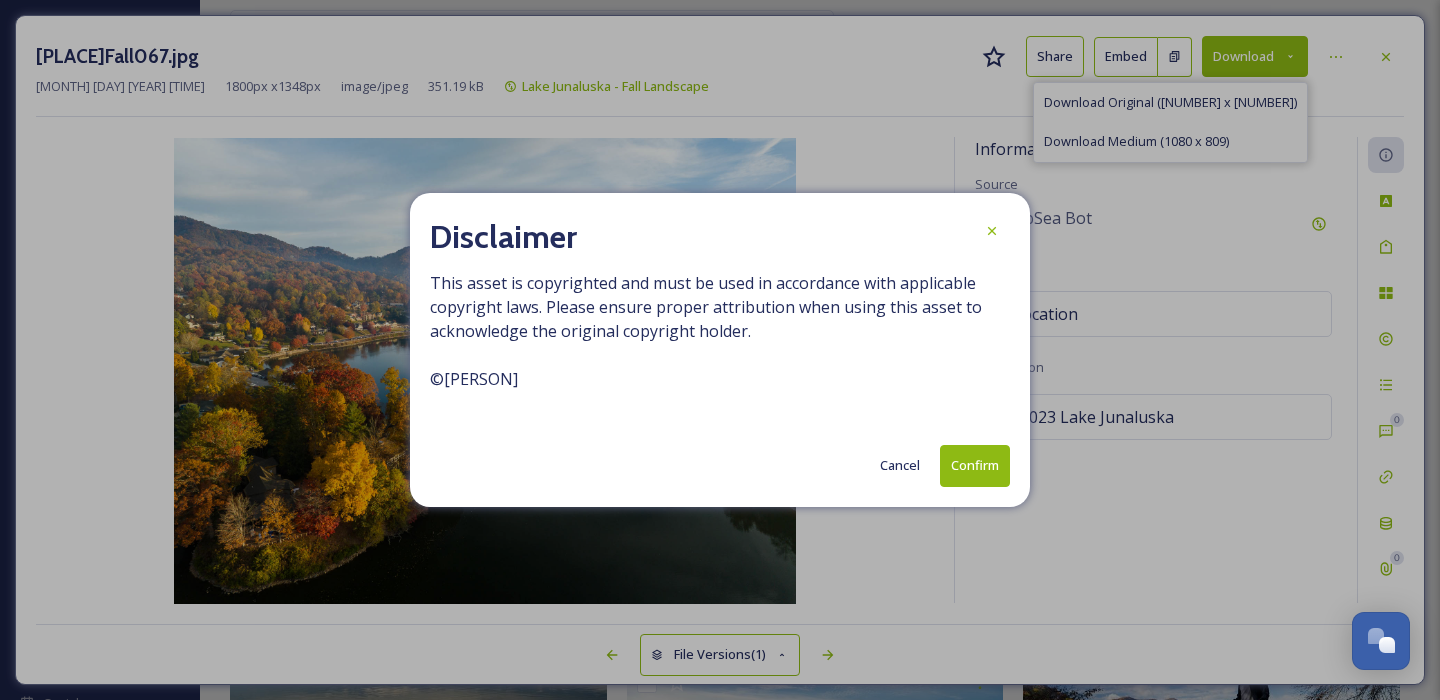 click on "Confirm" at bounding box center [975, 465] 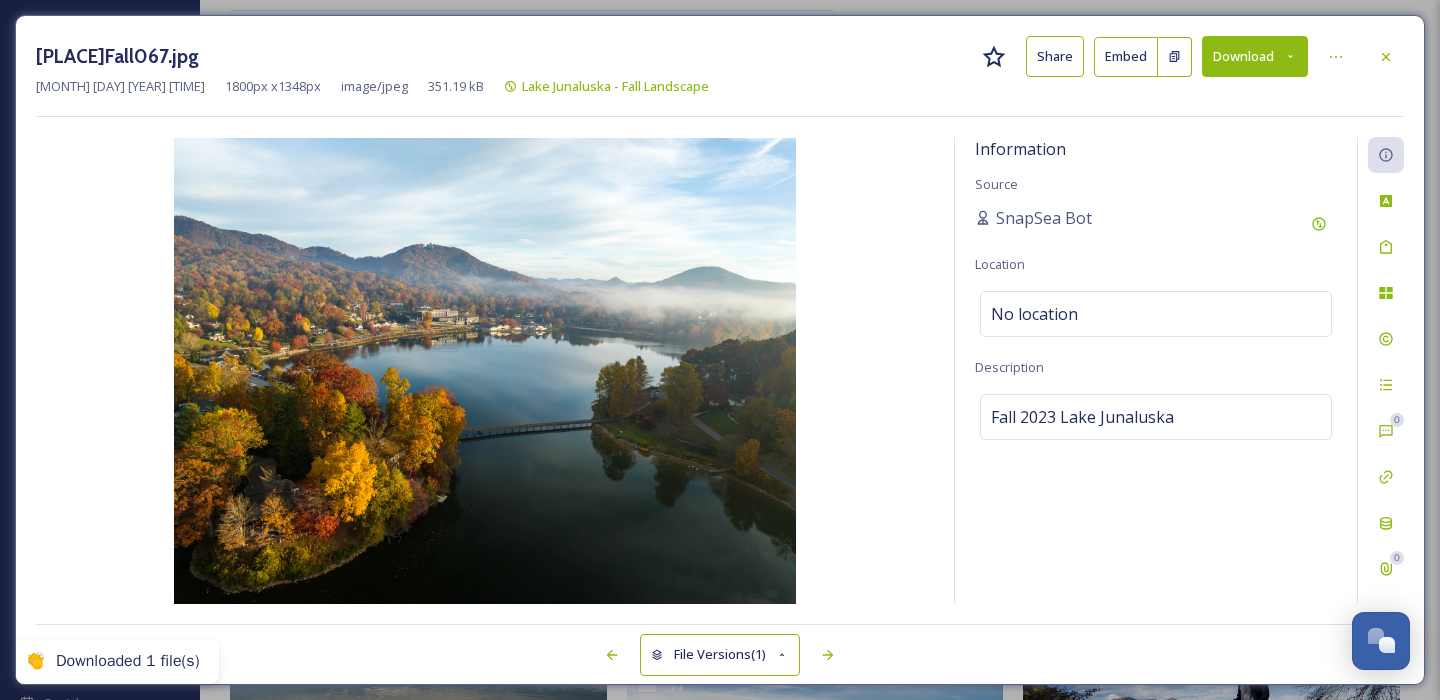 click 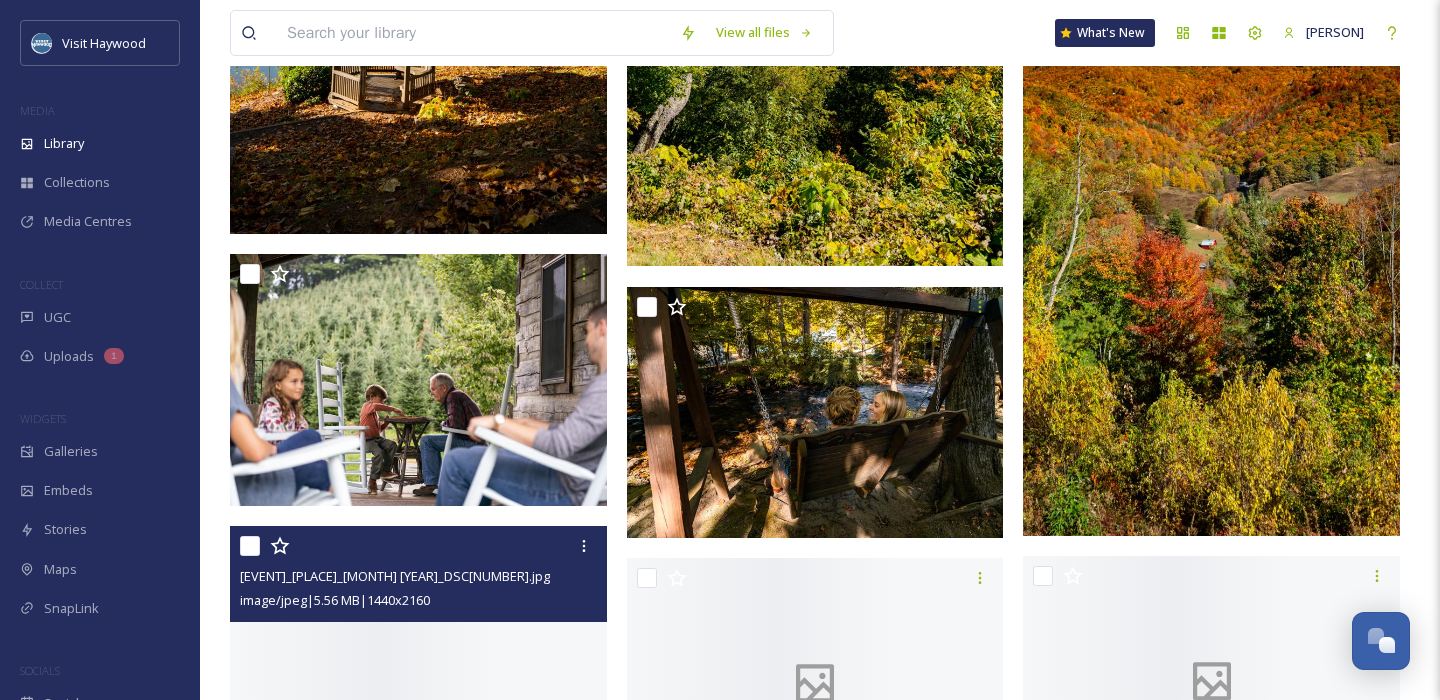 scroll, scrollTop: 44688, scrollLeft: 0, axis: vertical 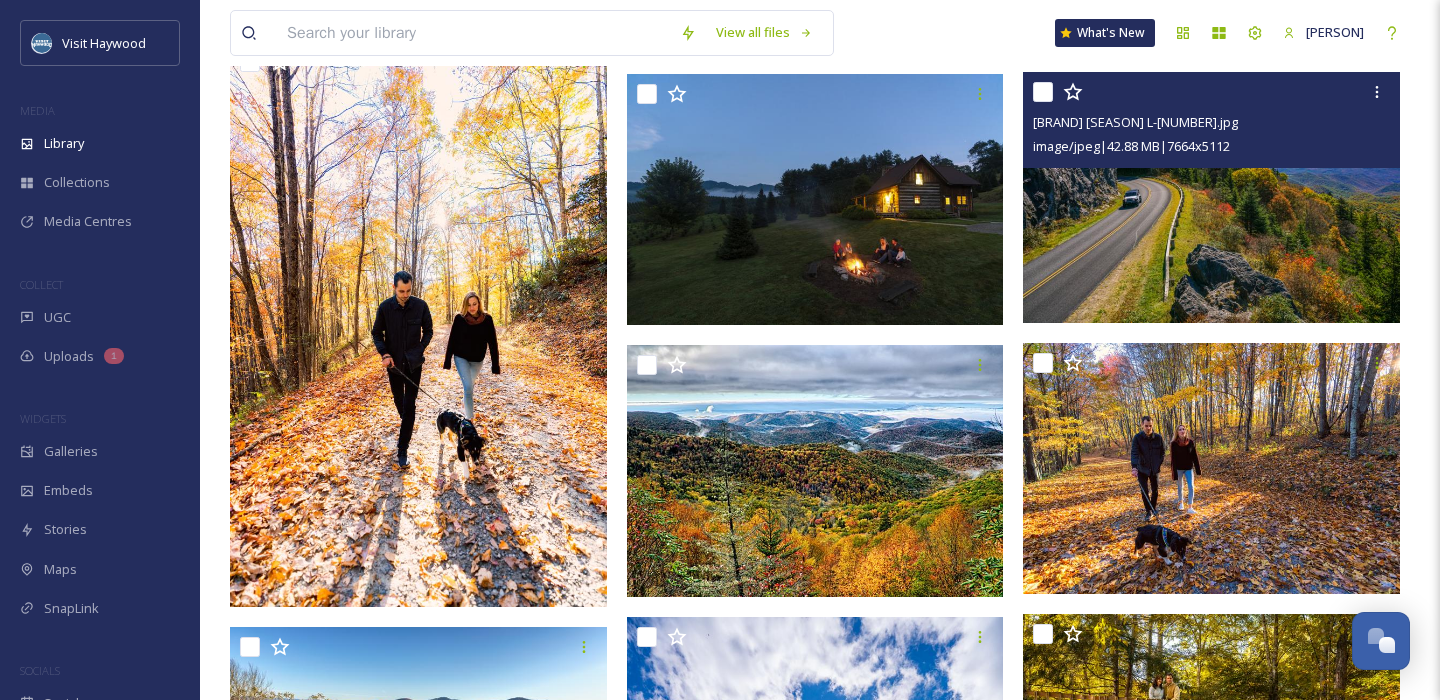 click at bounding box center [1211, 198] 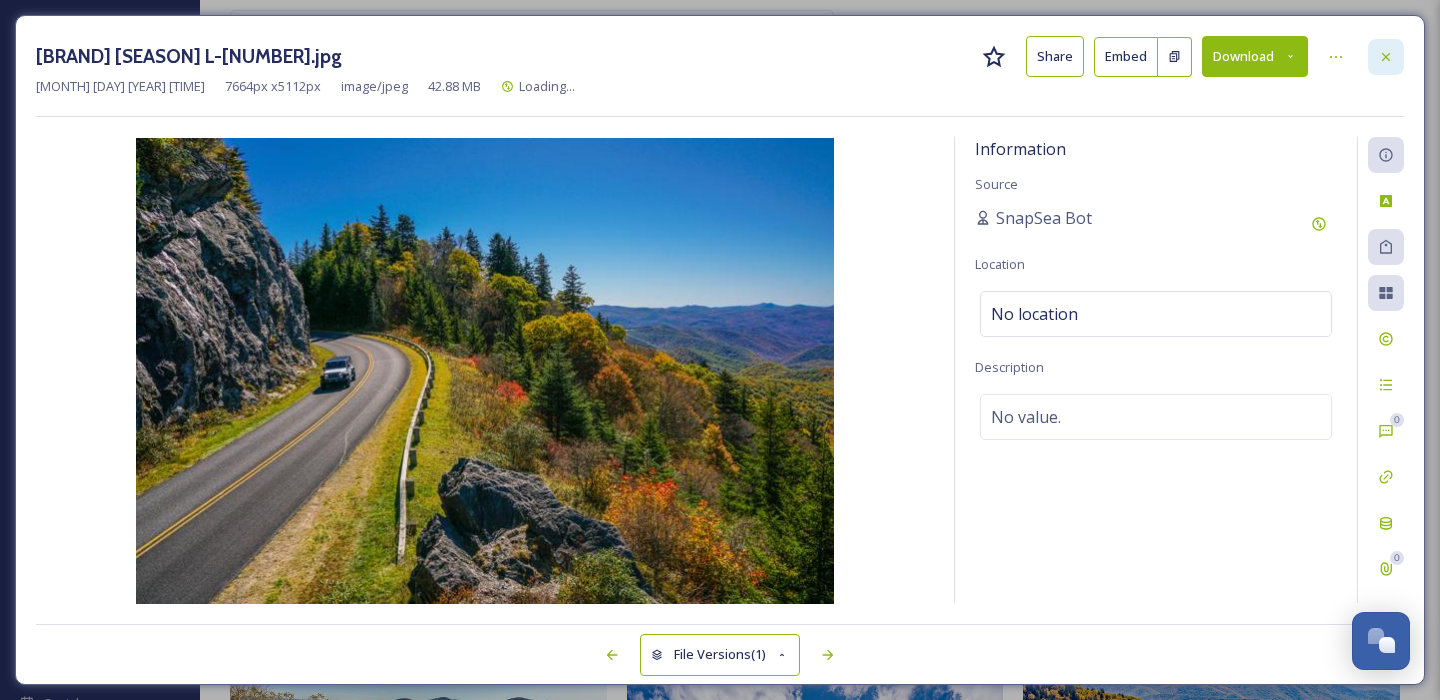 click 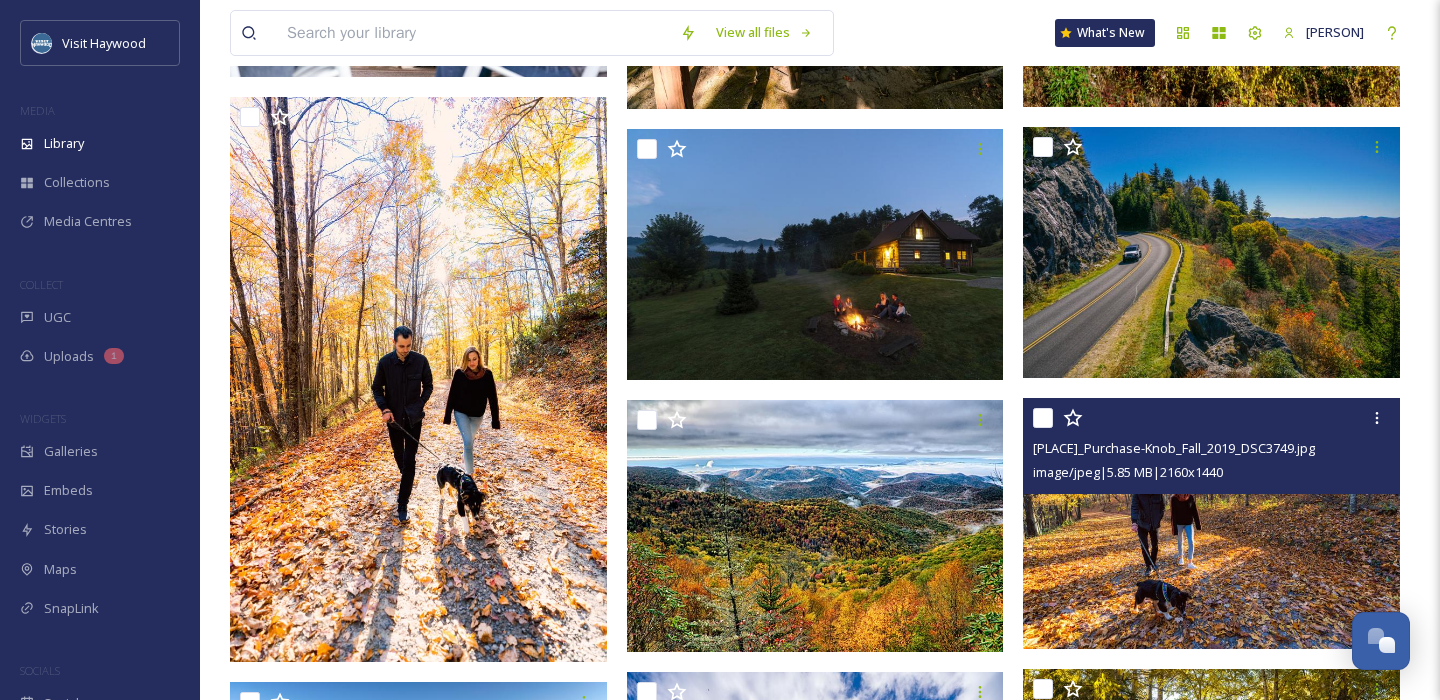 scroll, scrollTop: 44632, scrollLeft: 0, axis: vertical 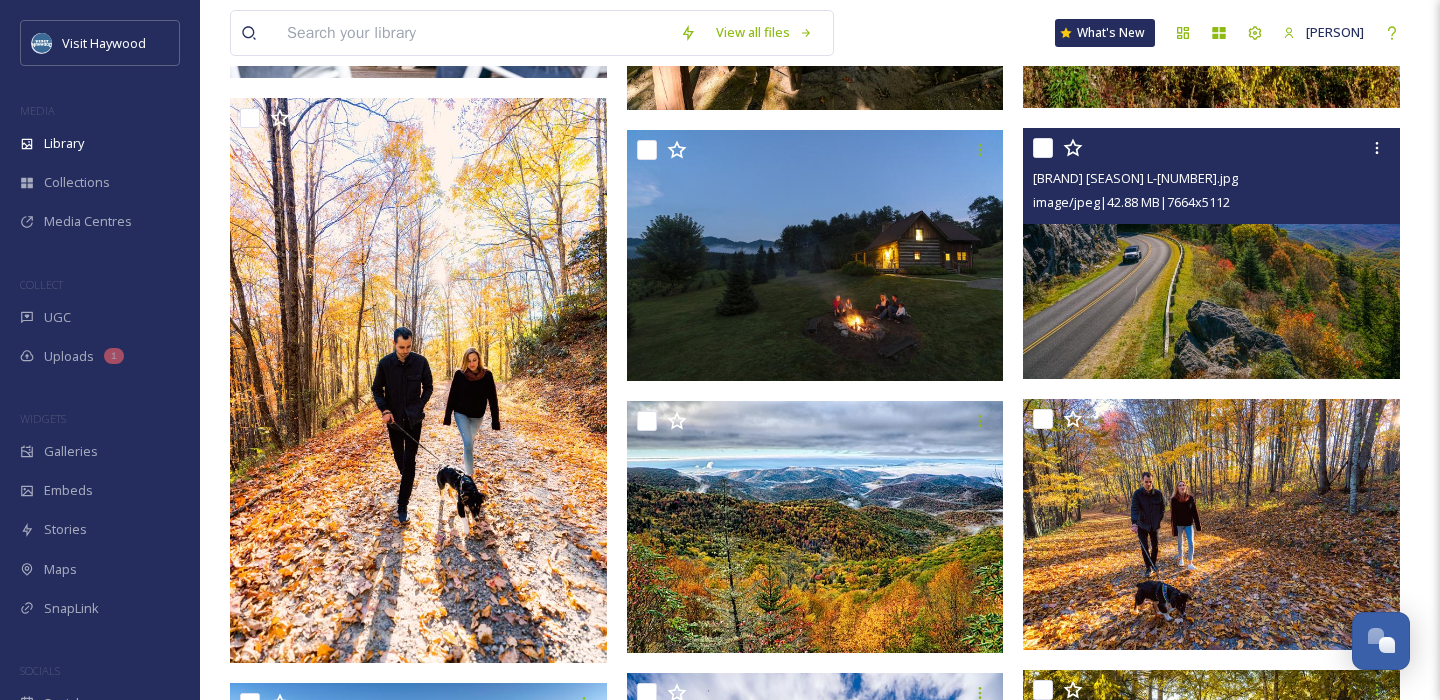 click at bounding box center (1211, 254) 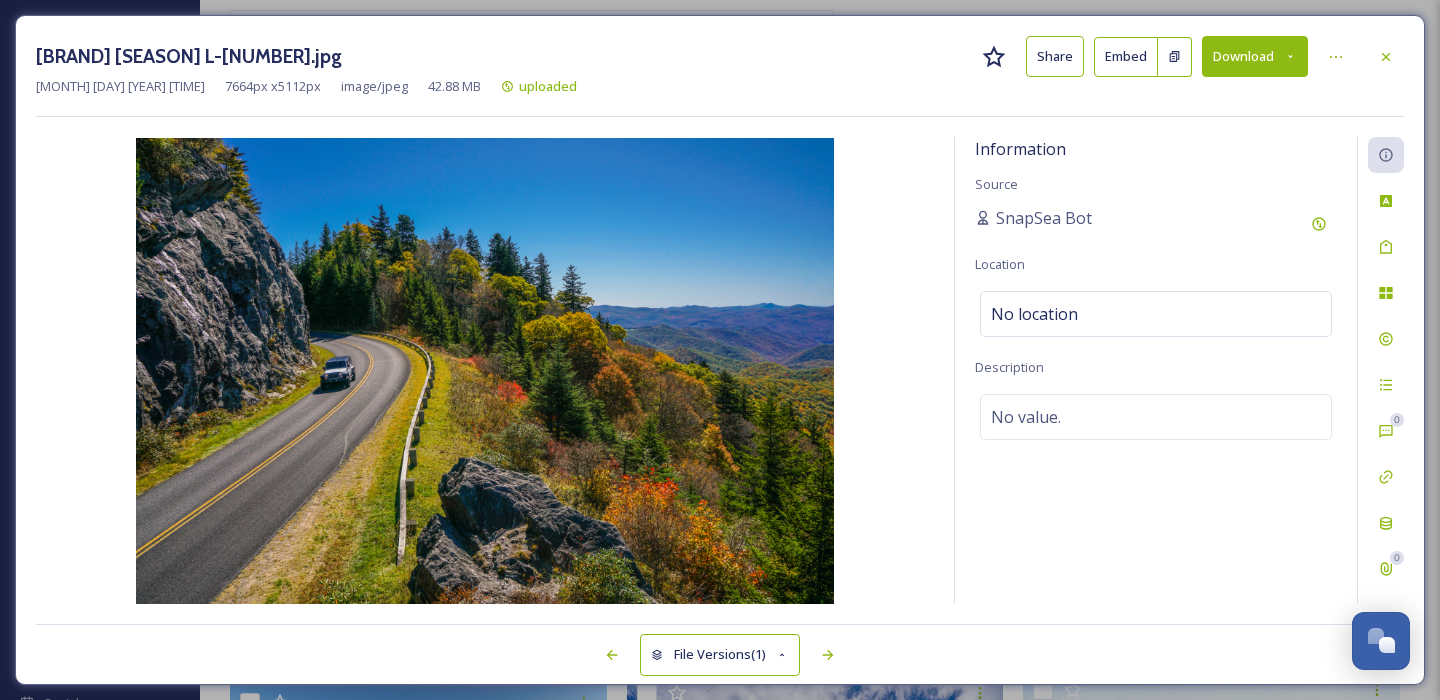 click on "Download" at bounding box center (1255, 56) 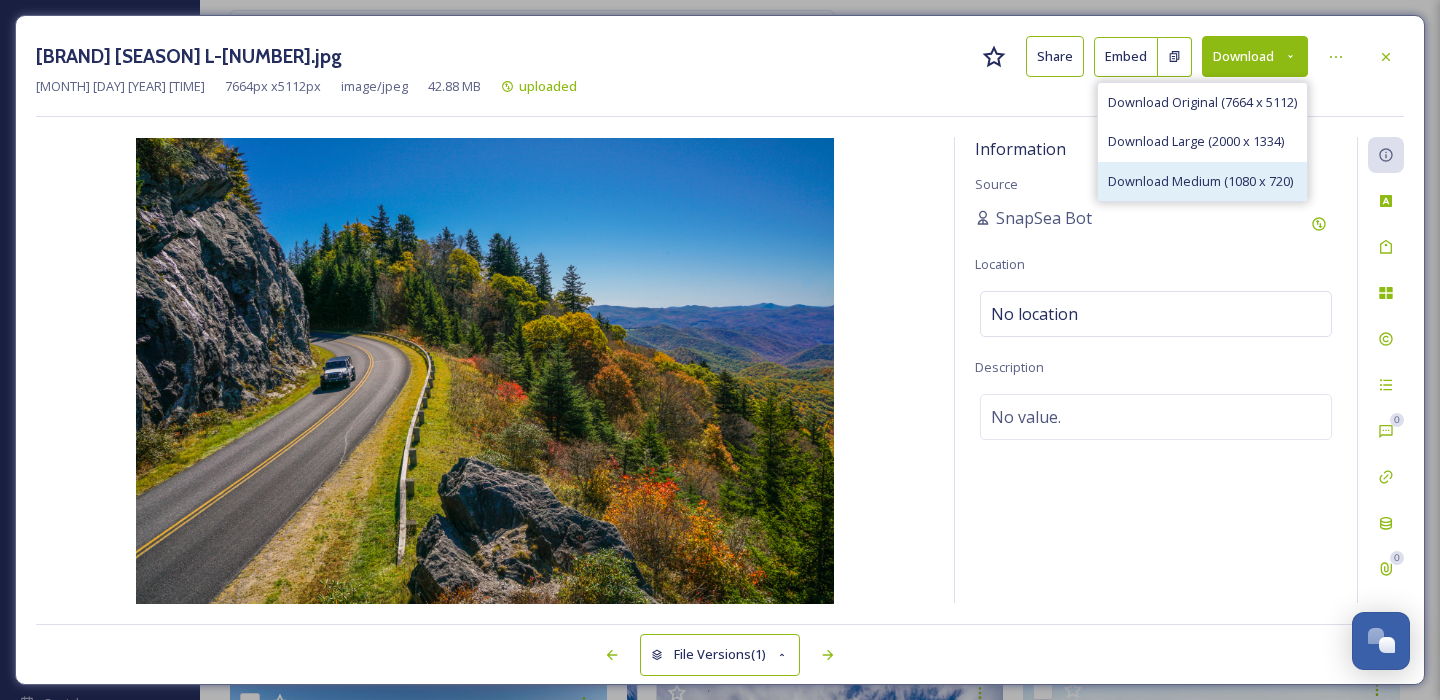 click on "Download Medium (1080 x 720)" at bounding box center (1200, 181) 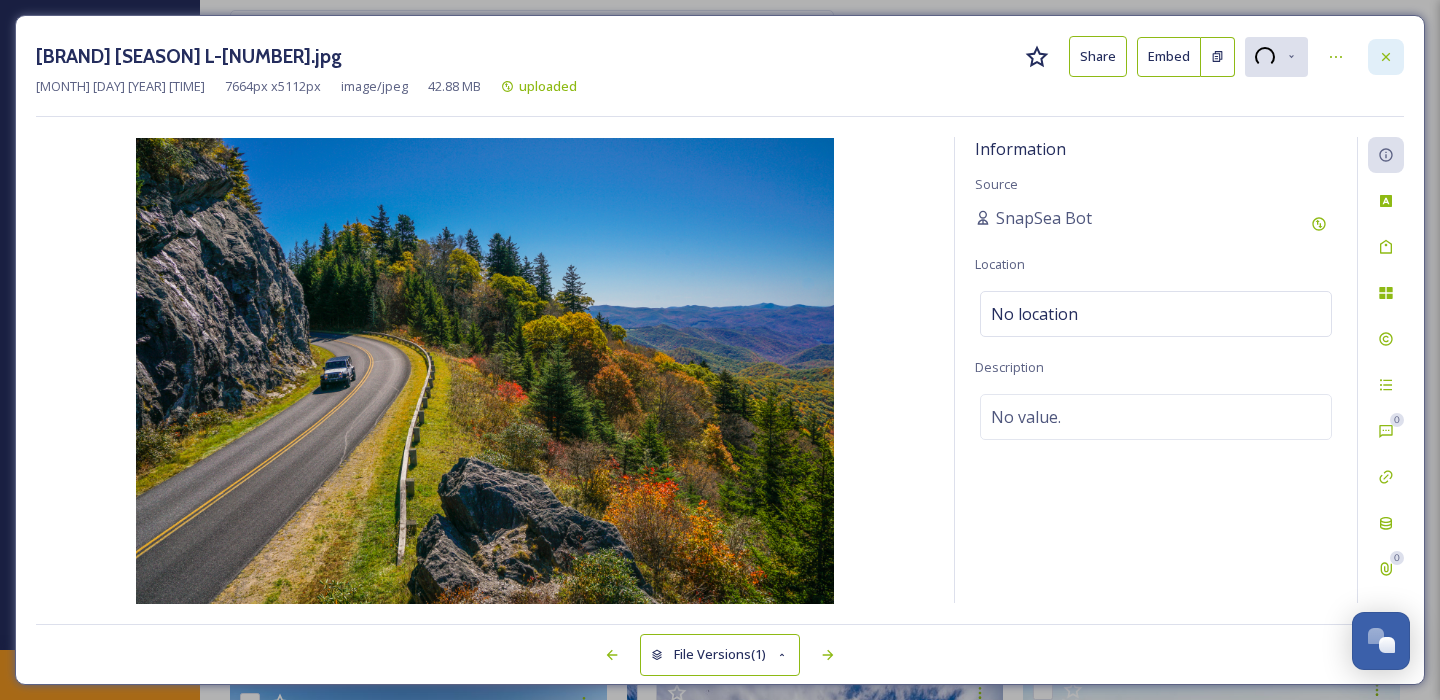 click 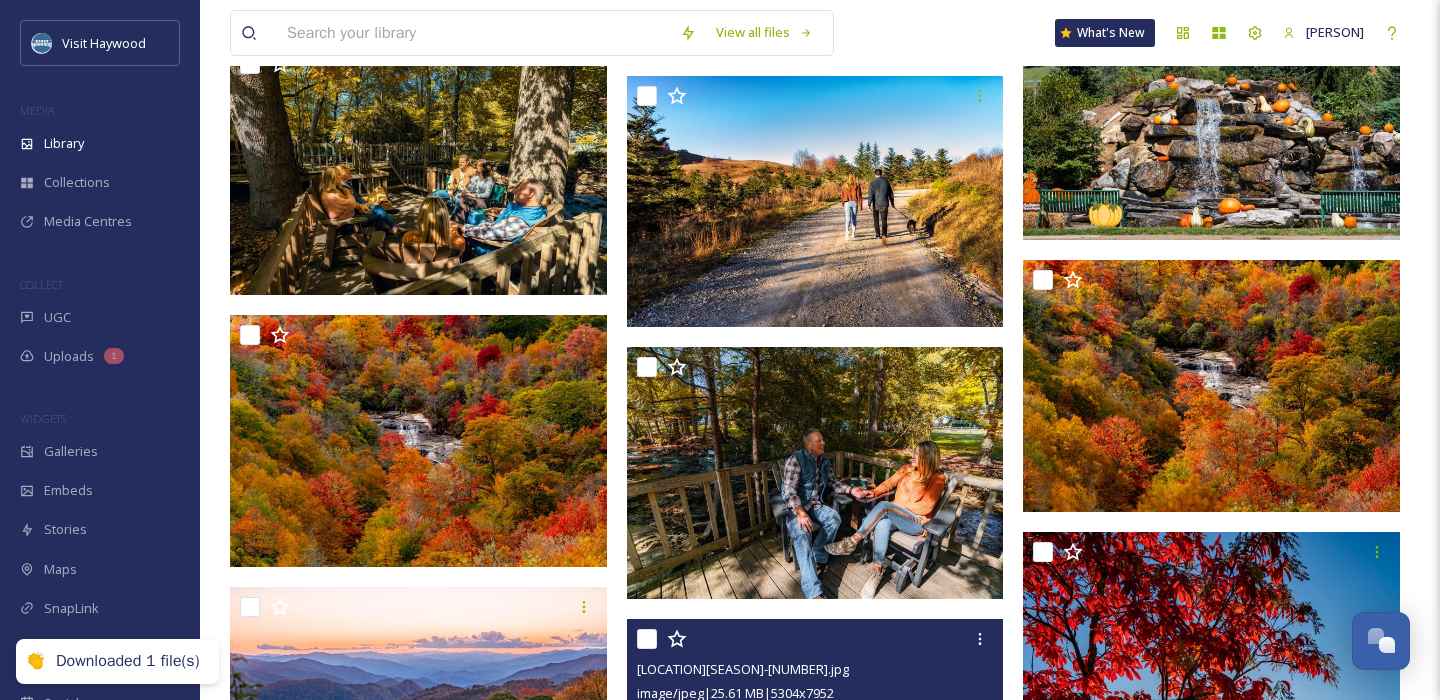 scroll, scrollTop: 47728, scrollLeft: 0, axis: vertical 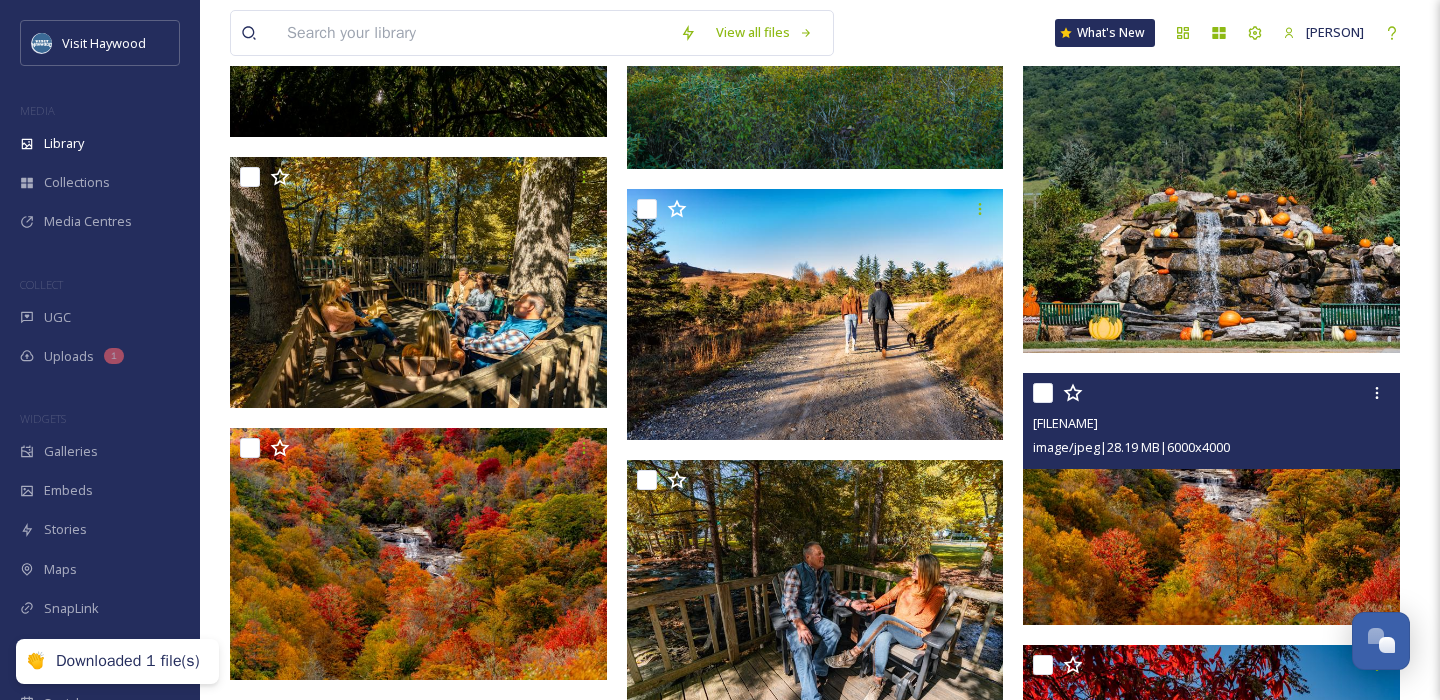 click at bounding box center [1211, 499] 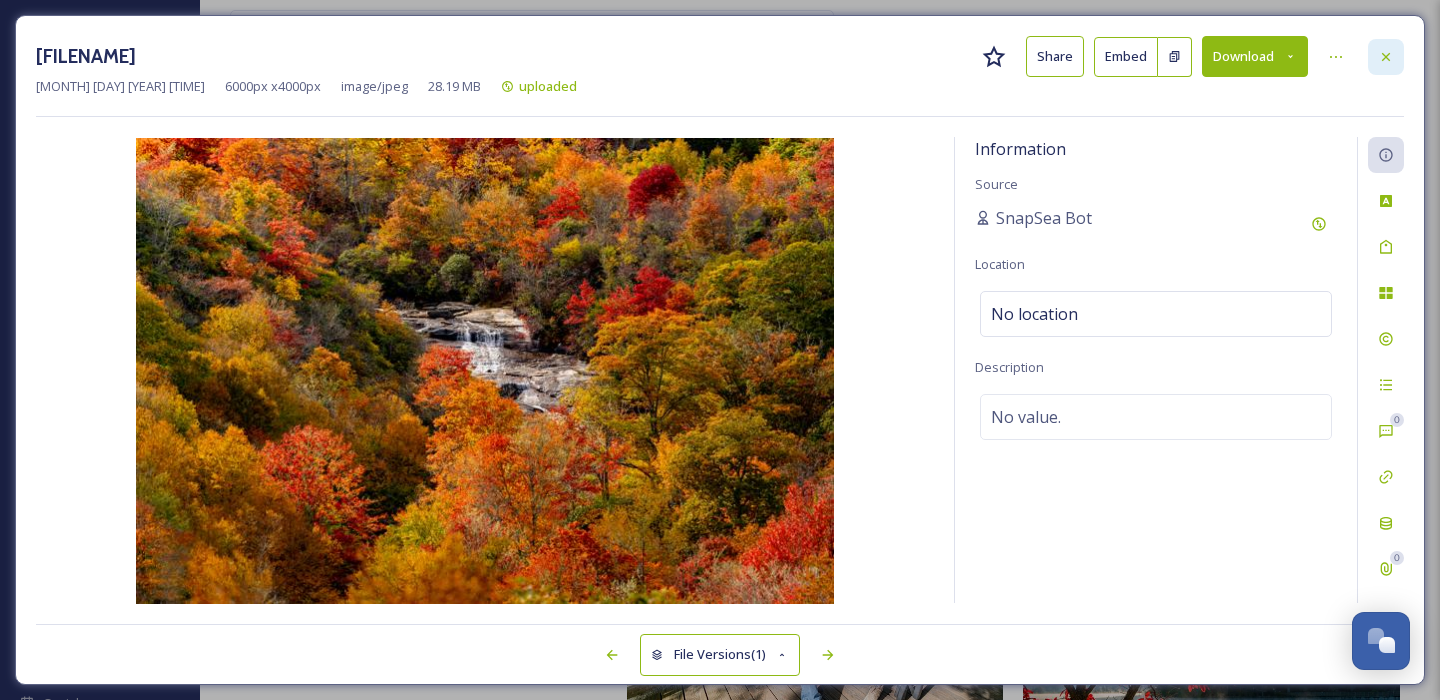 click 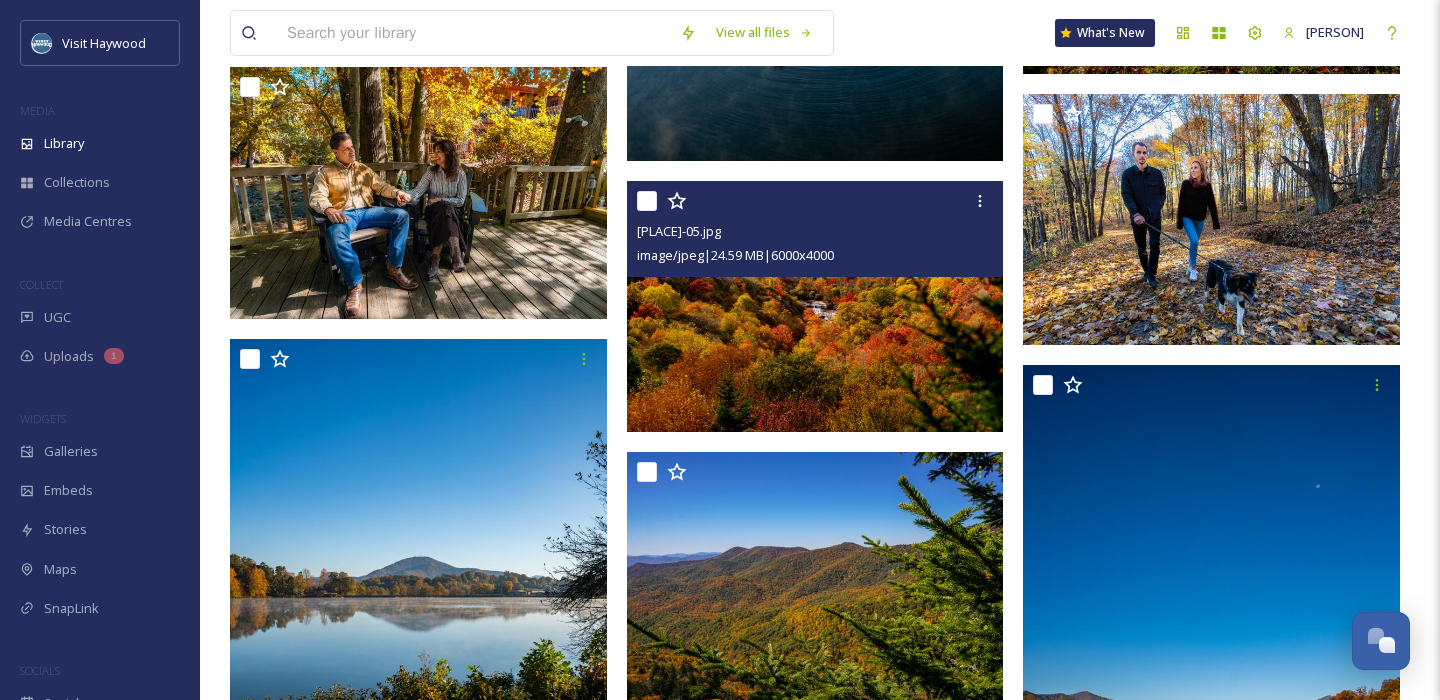 scroll, scrollTop: 47955, scrollLeft: 0, axis: vertical 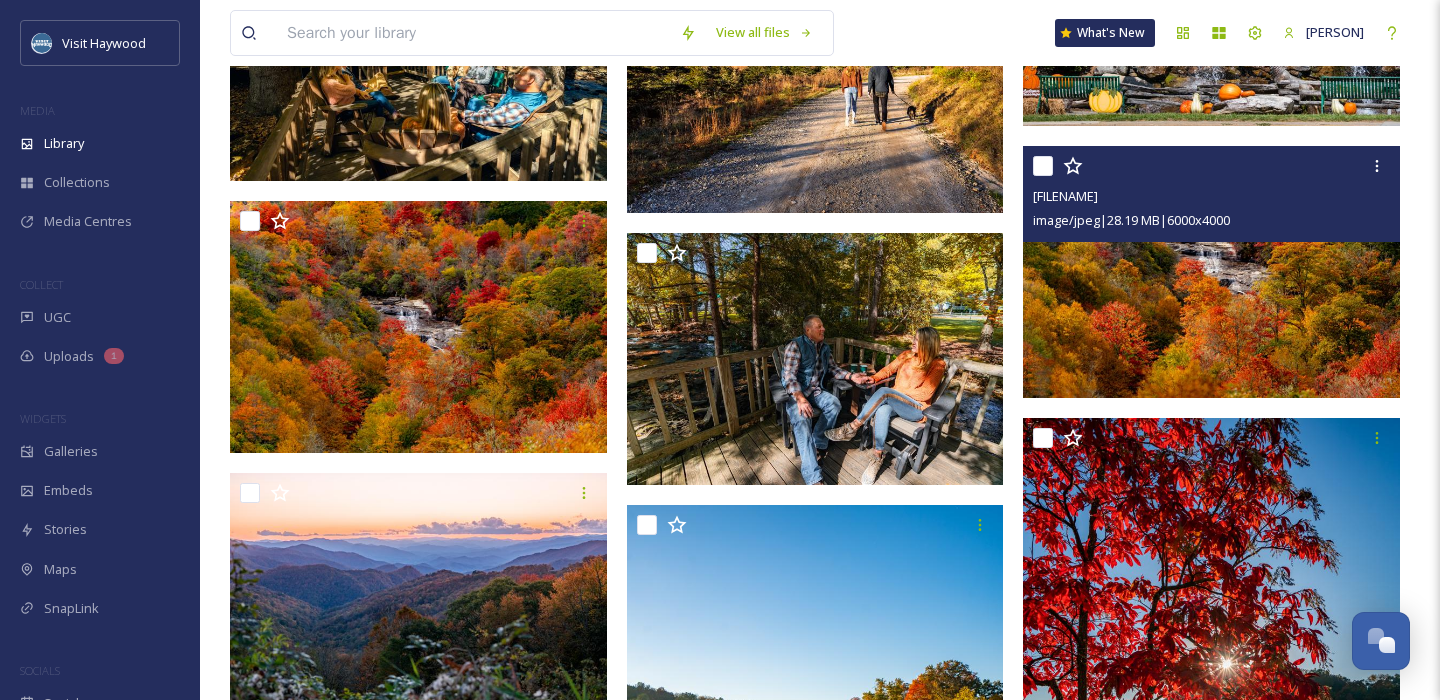 click at bounding box center (1211, 272) 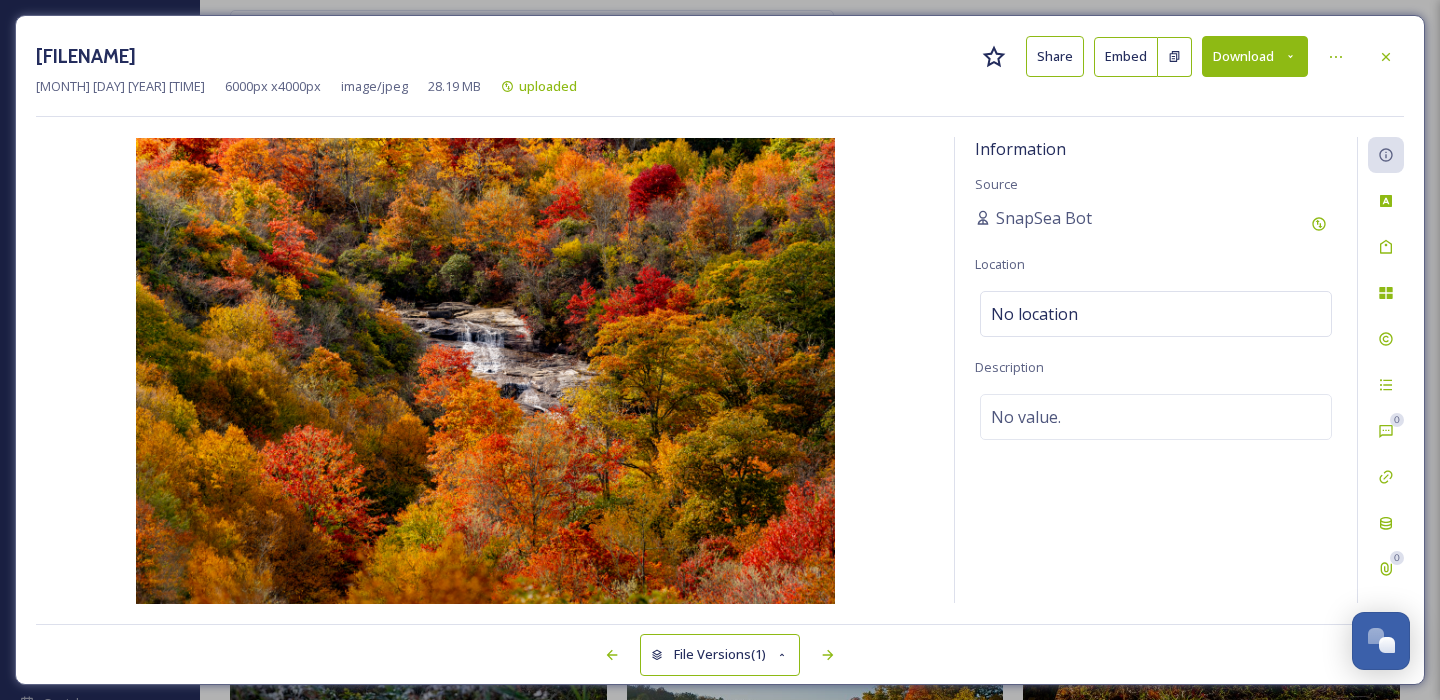click 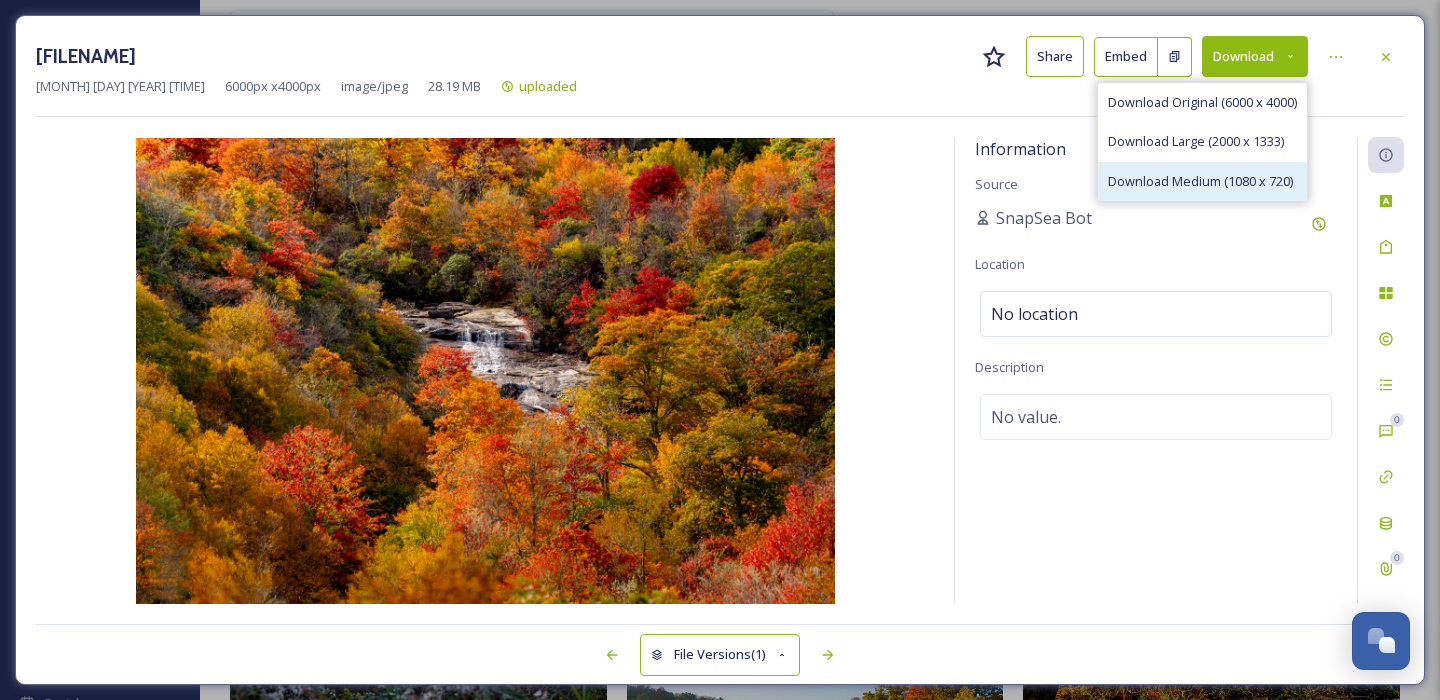 click on "Download Medium (1080 x 720)" at bounding box center [1200, 181] 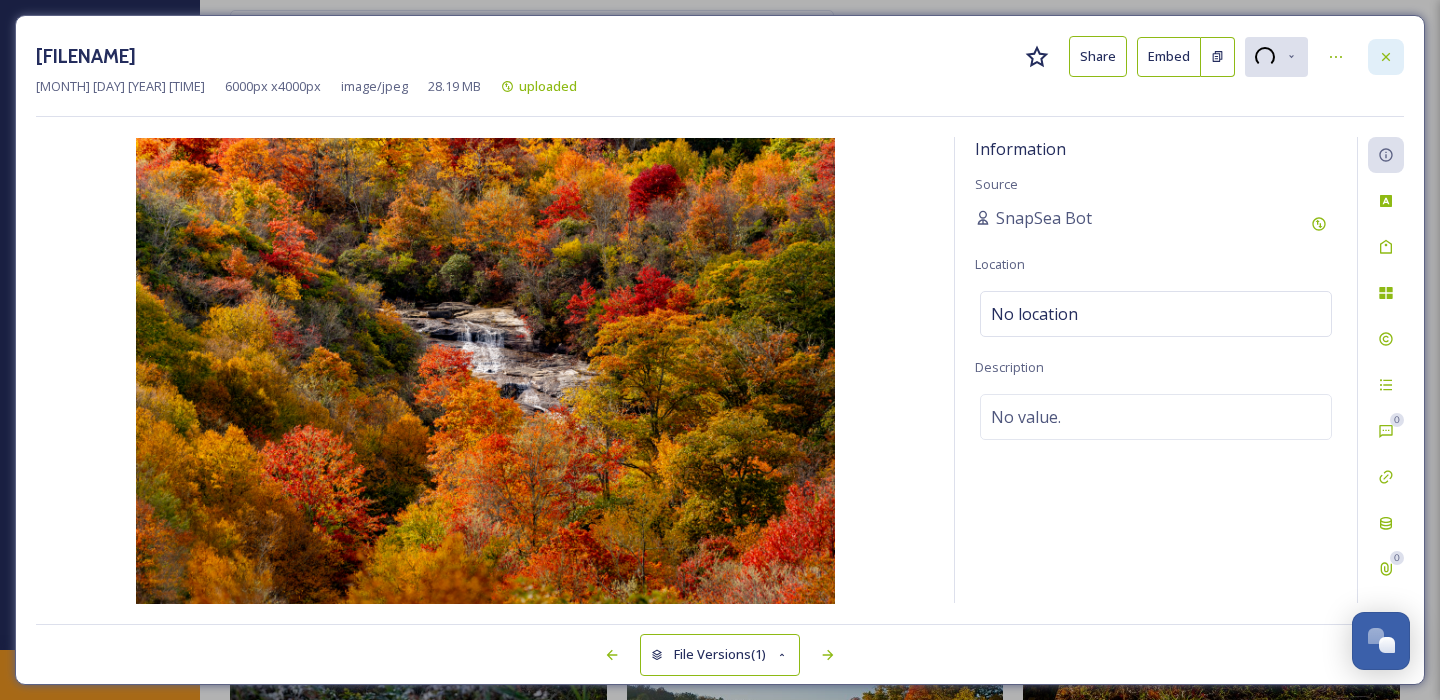 click at bounding box center (1386, 57) 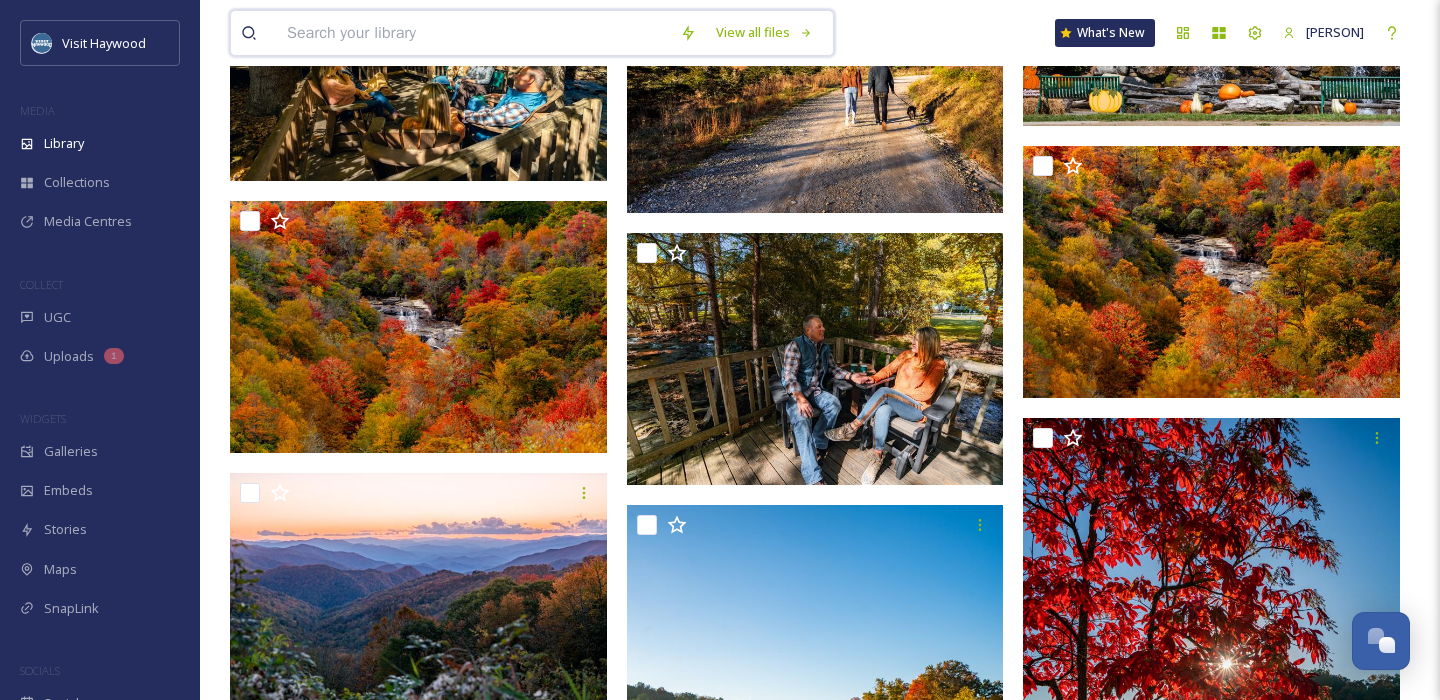 click at bounding box center (473, 33) 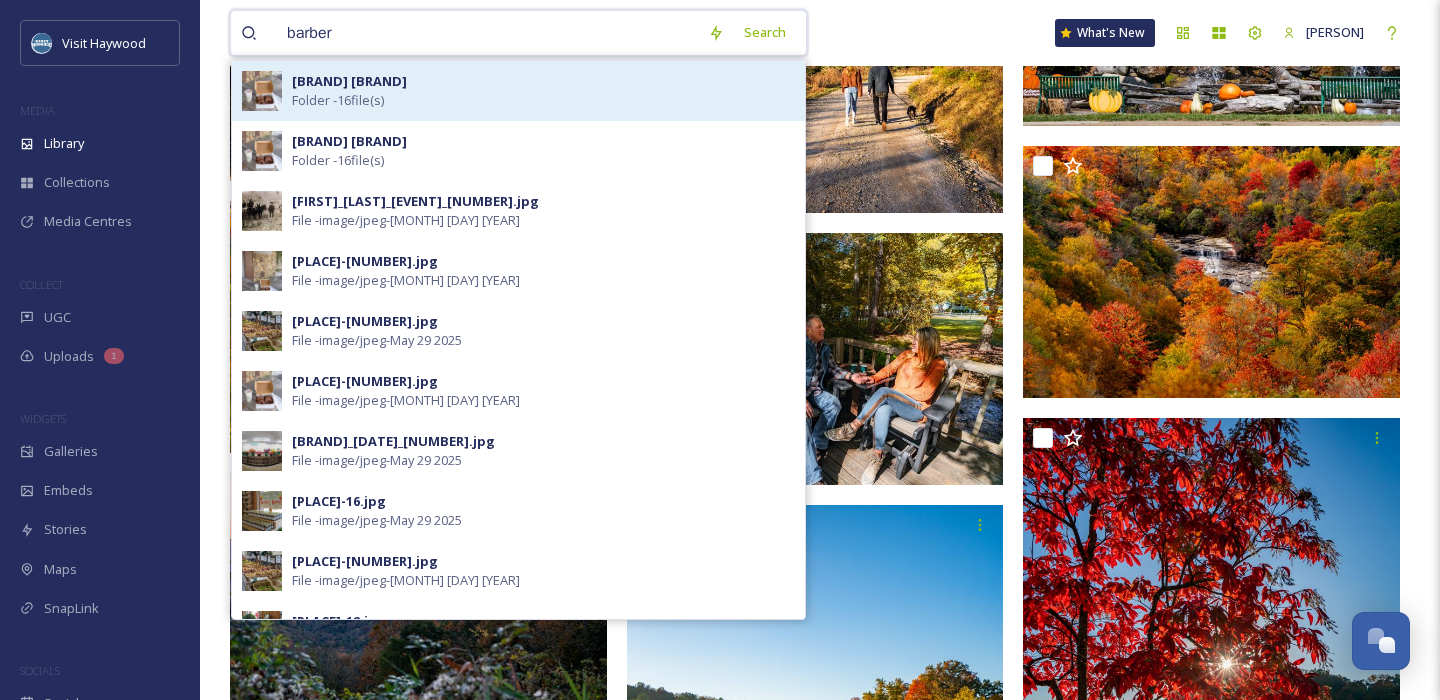type on "barber" 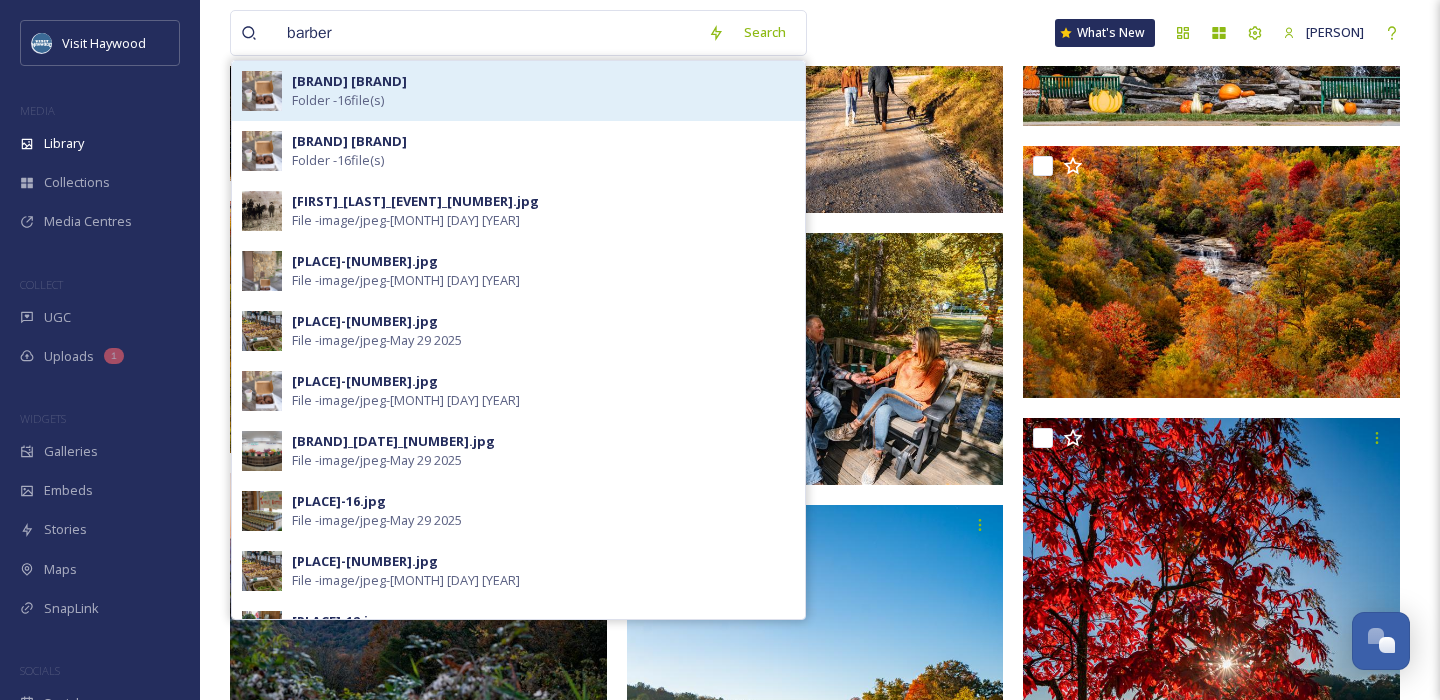 click on "Folder - 16 file(s)" at bounding box center (338, 100) 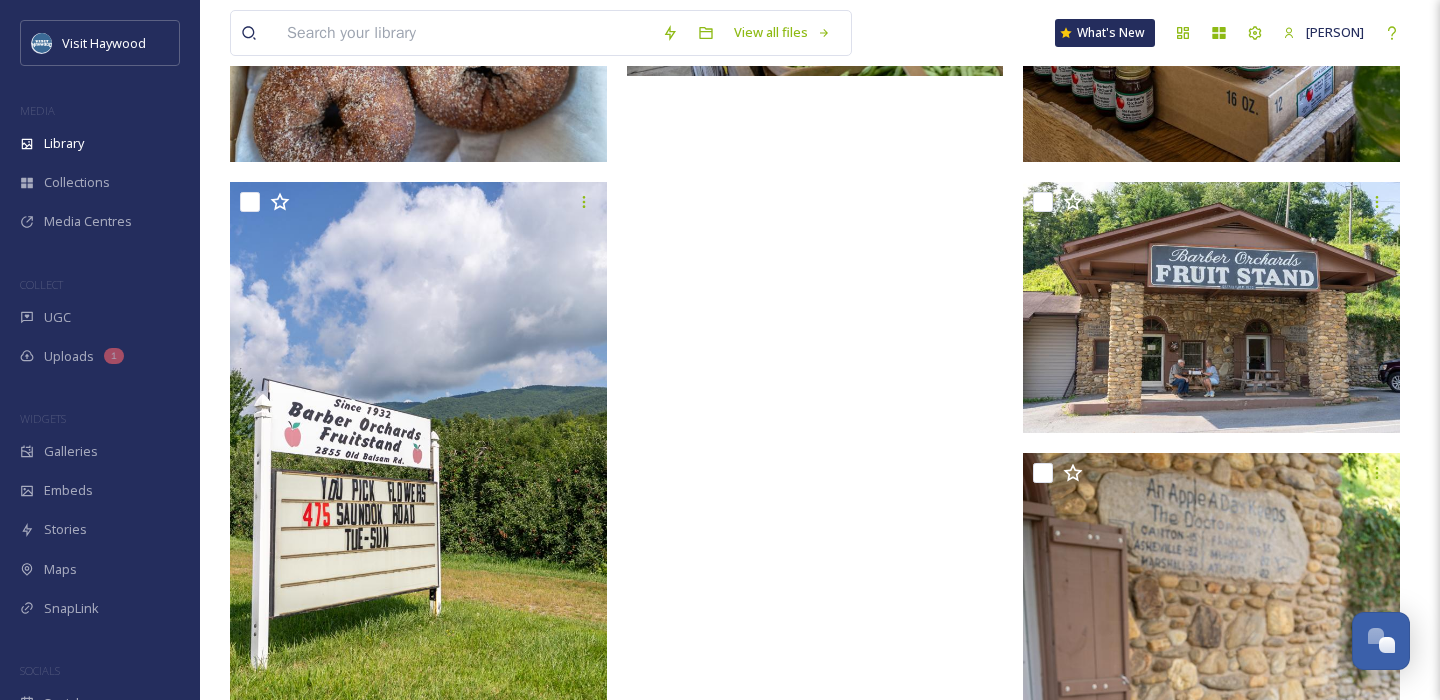 scroll, scrollTop: 1535, scrollLeft: 0, axis: vertical 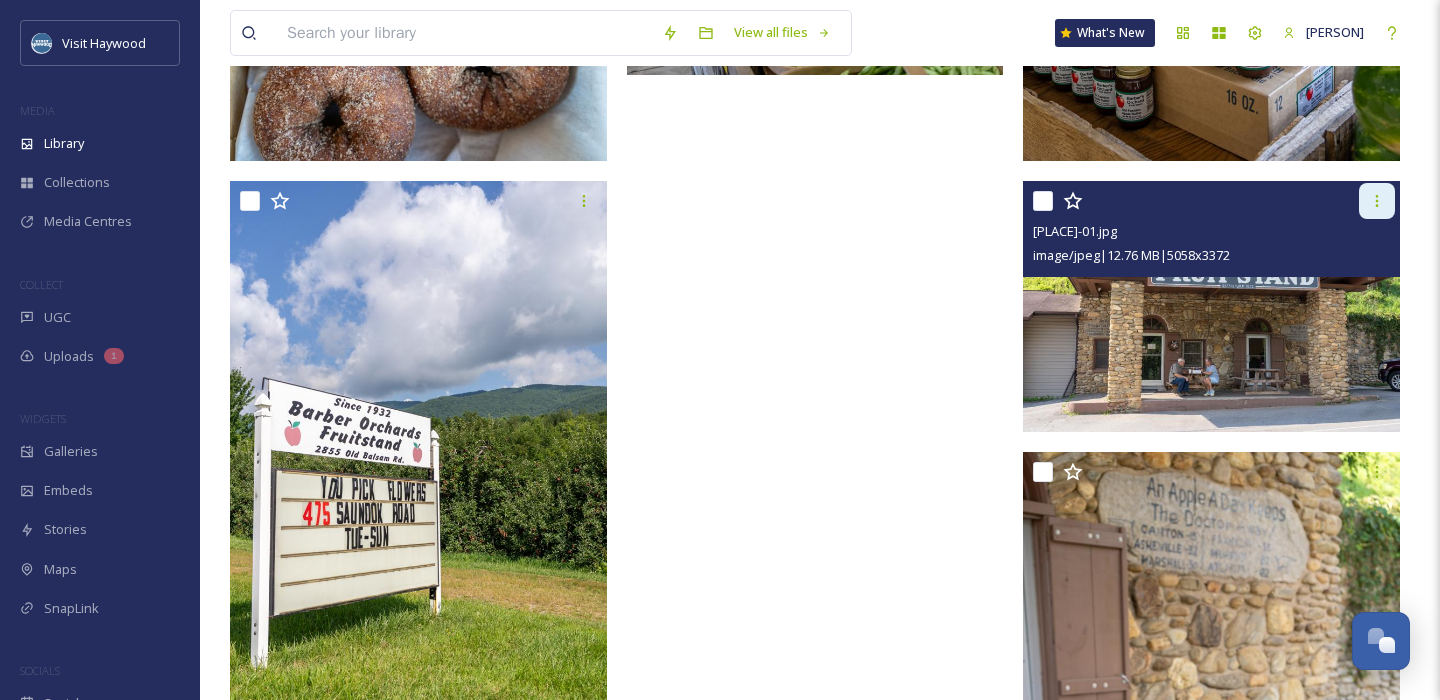 click at bounding box center (1377, 201) 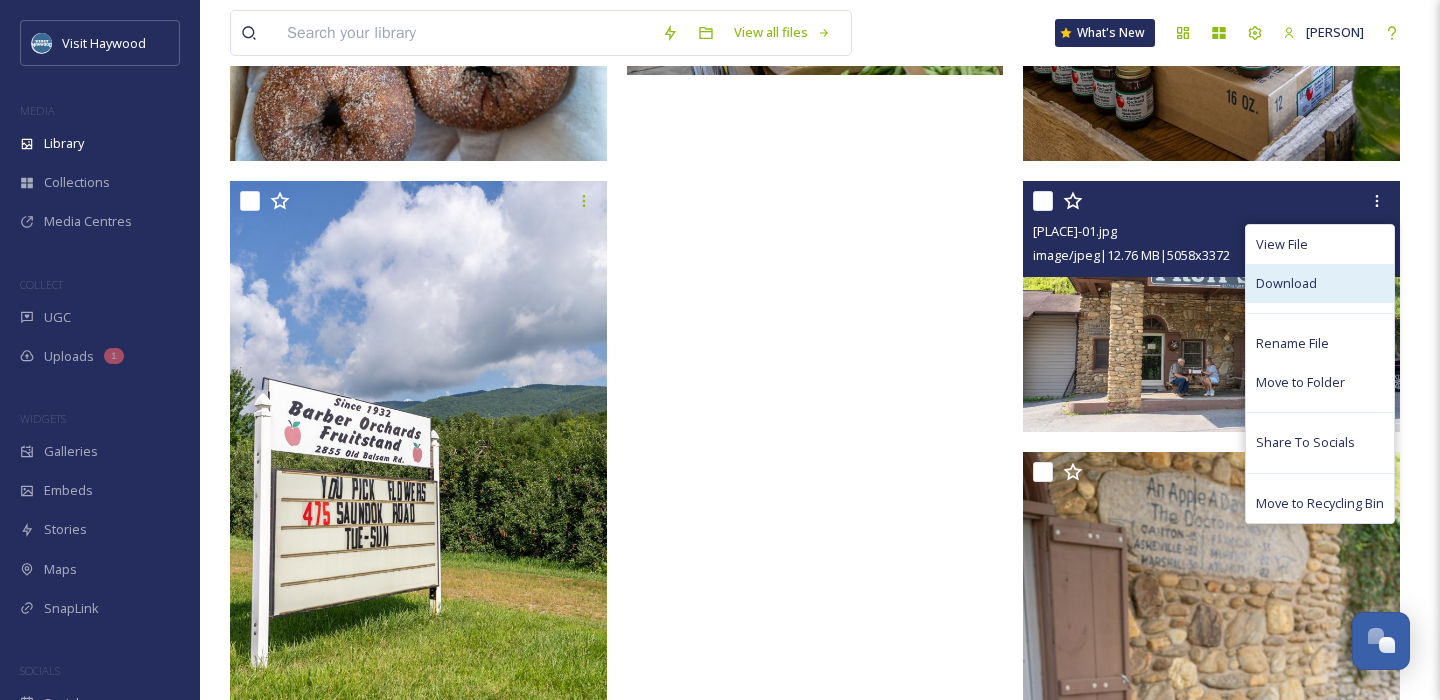 click on "Download" at bounding box center (1286, 283) 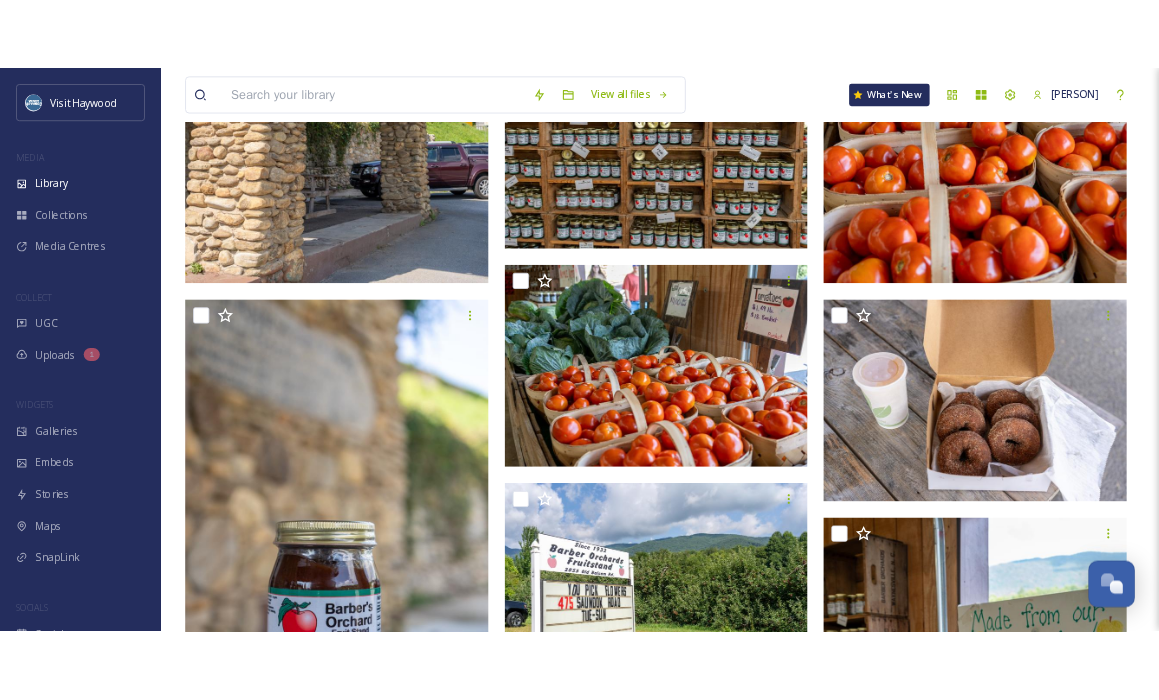 scroll, scrollTop: 572, scrollLeft: 0, axis: vertical 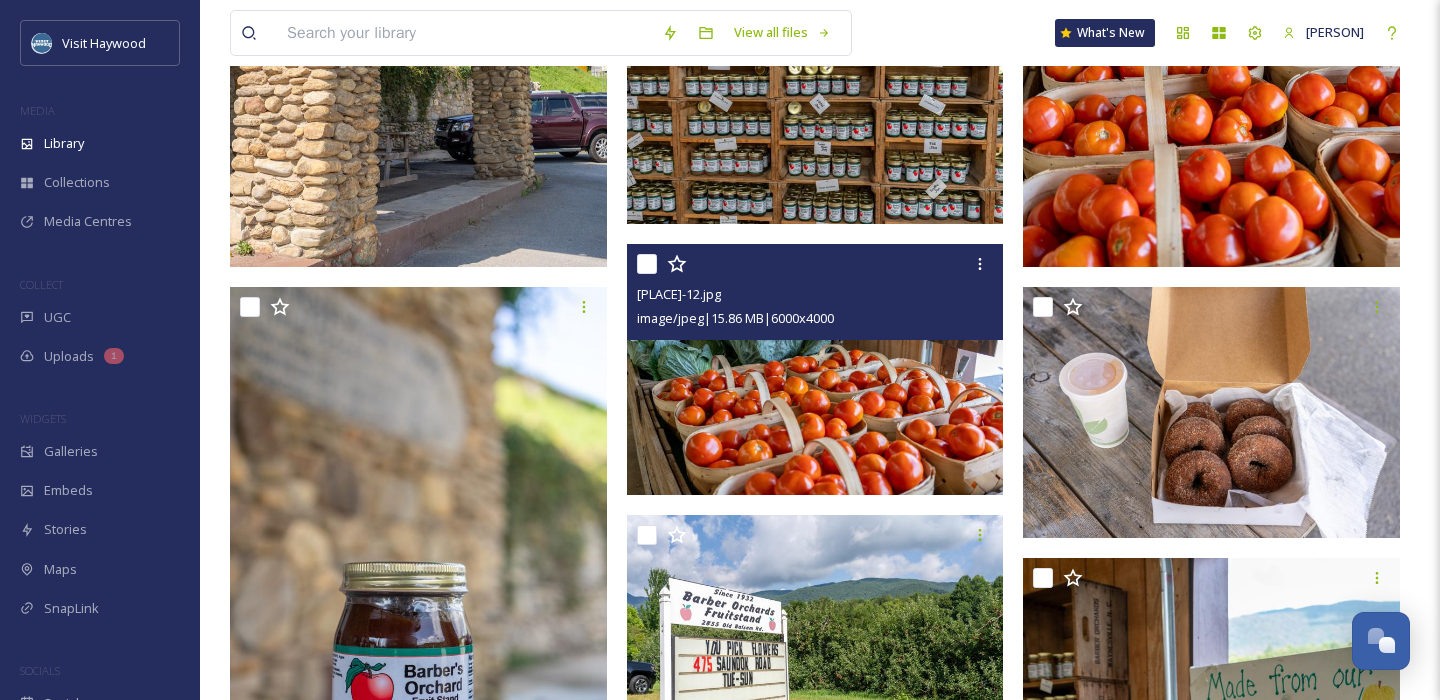 click at bounding box center (815, 370) 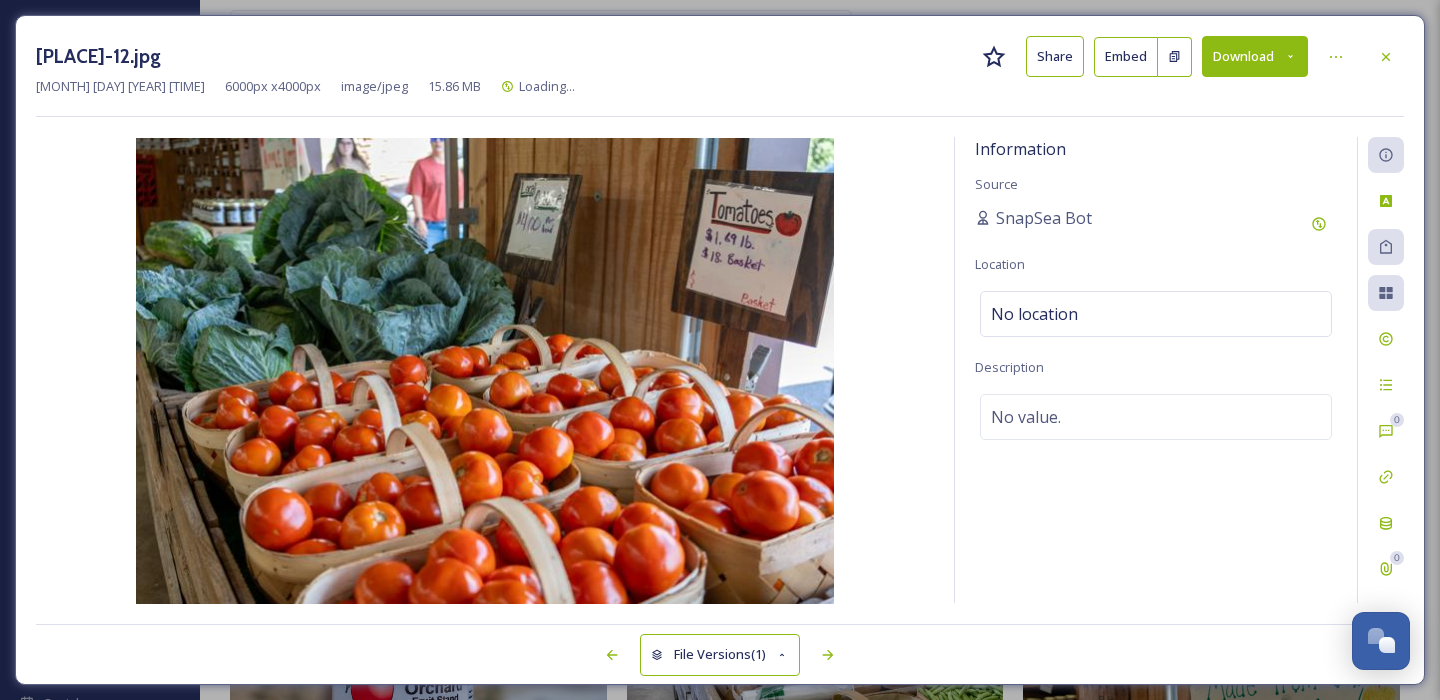 click on "Download" at bounding box center [1255, 56] 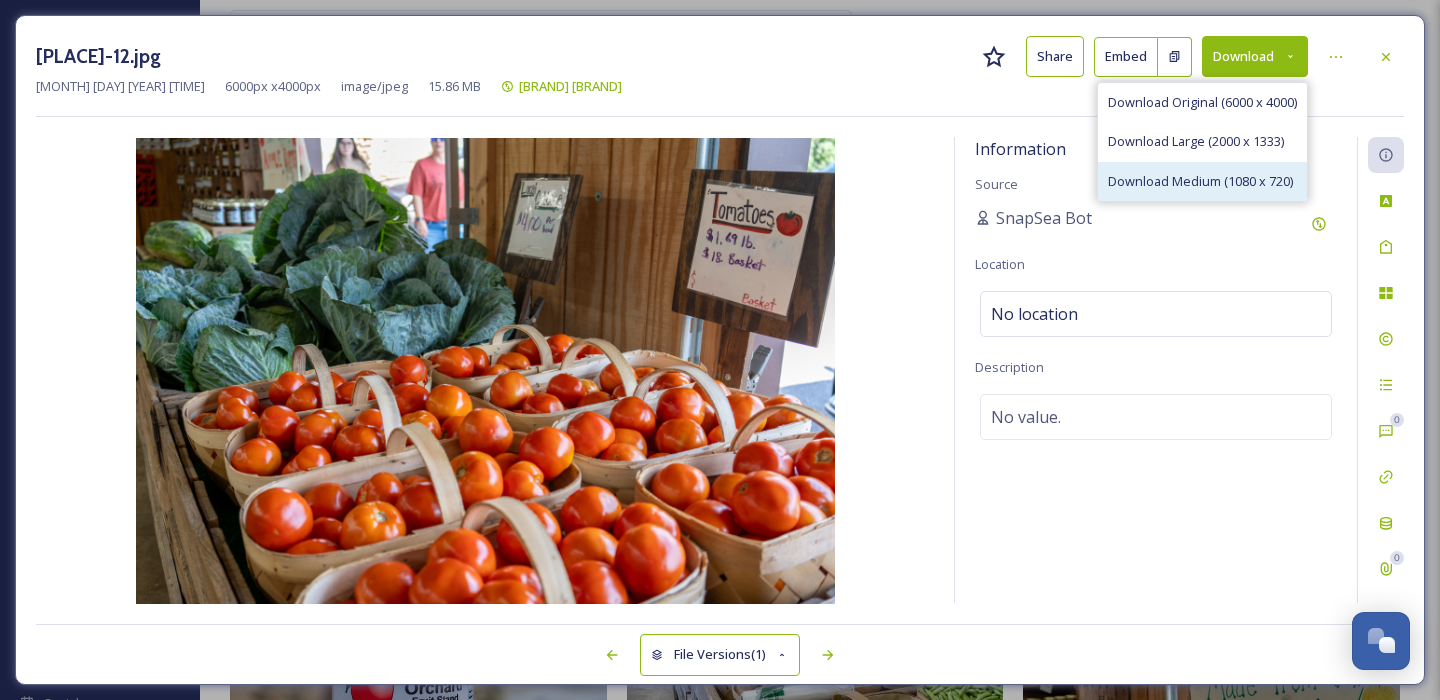 click on "Download Medium (1080 x 720)" at bounding box center (1200, 181) 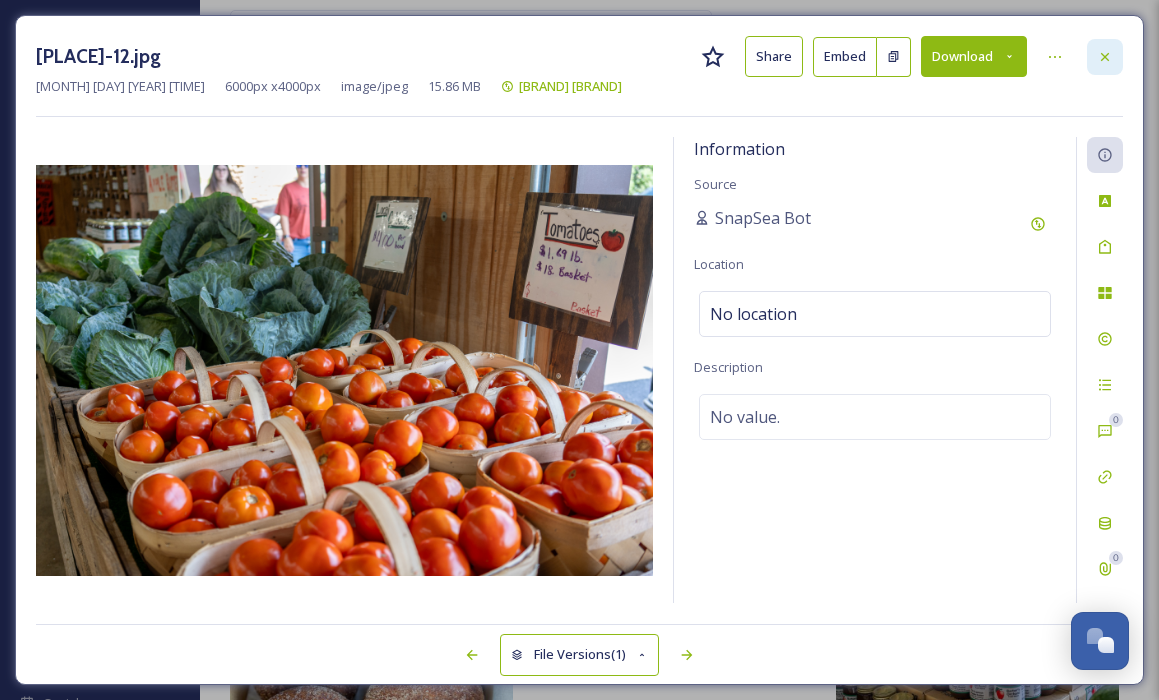 click at bounding box center [1105, 57] 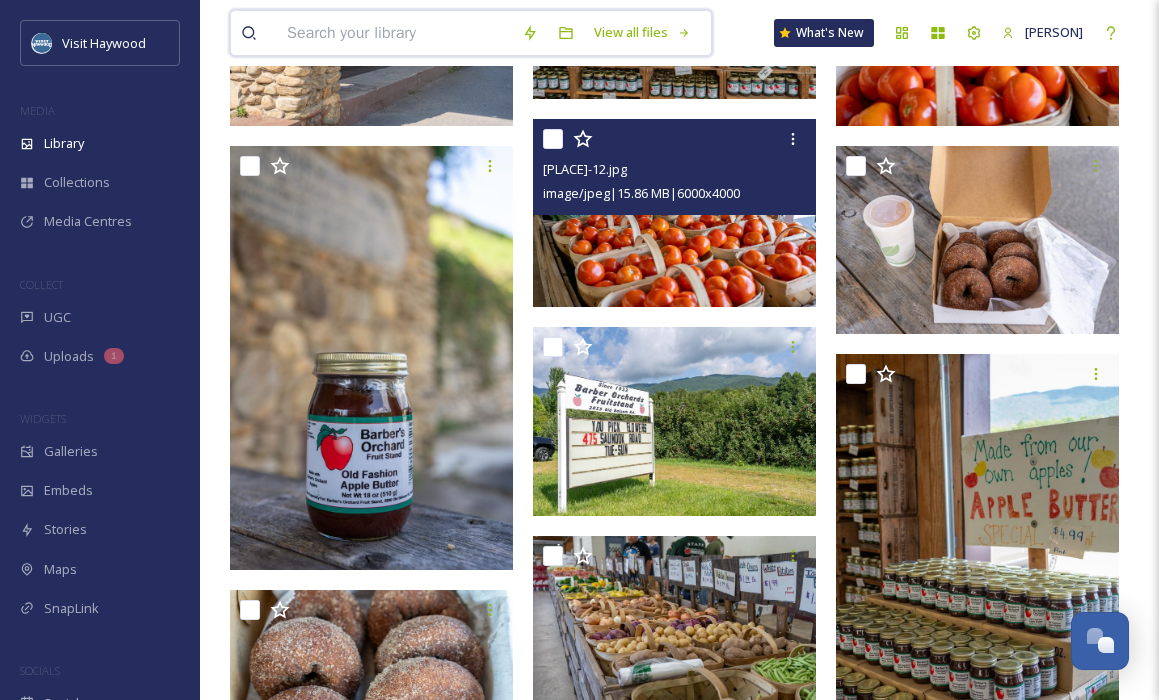 click at bounding box center (394, 33) 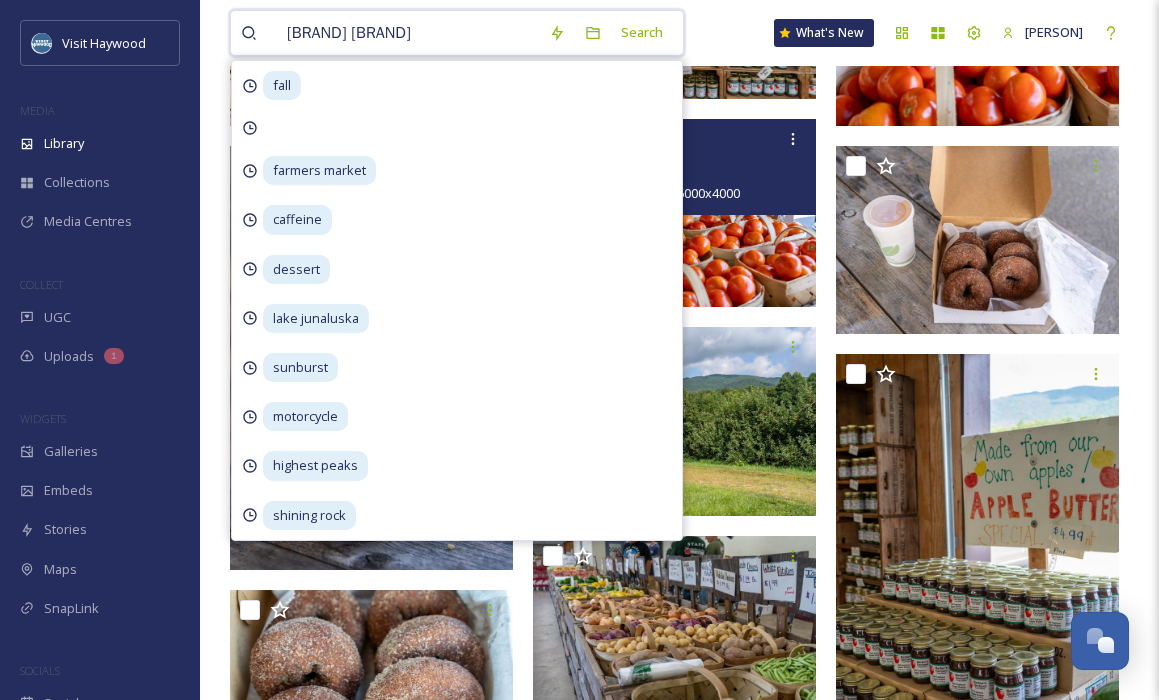 type on "[BRAND] [BRAND]" 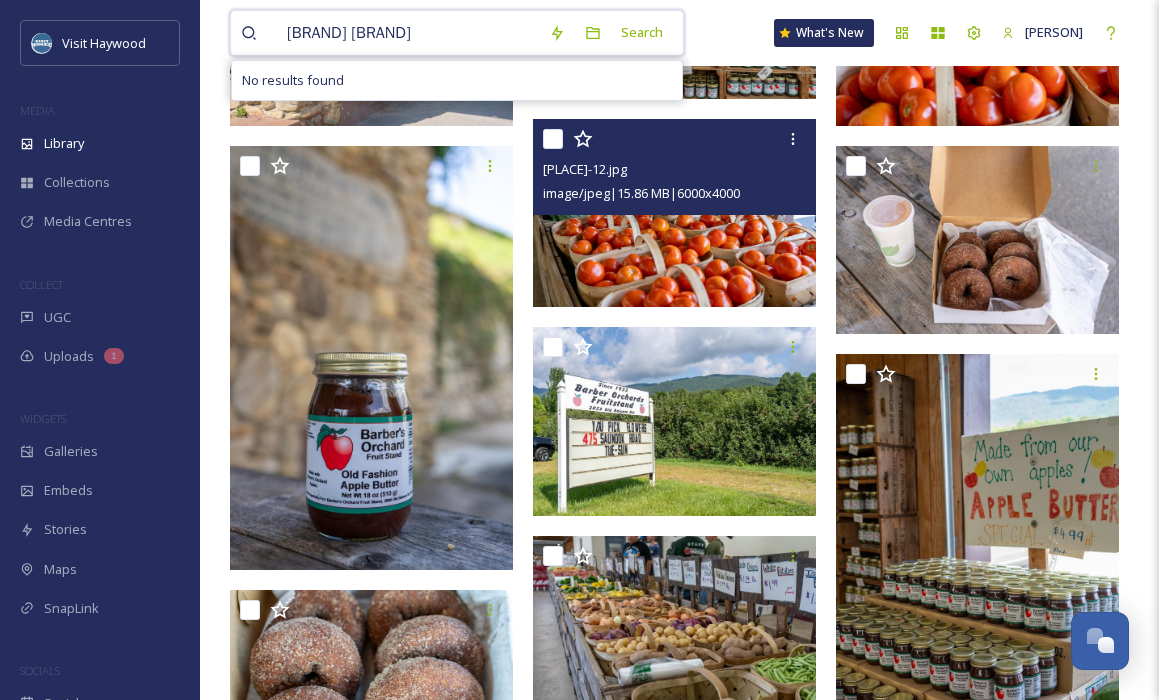 type 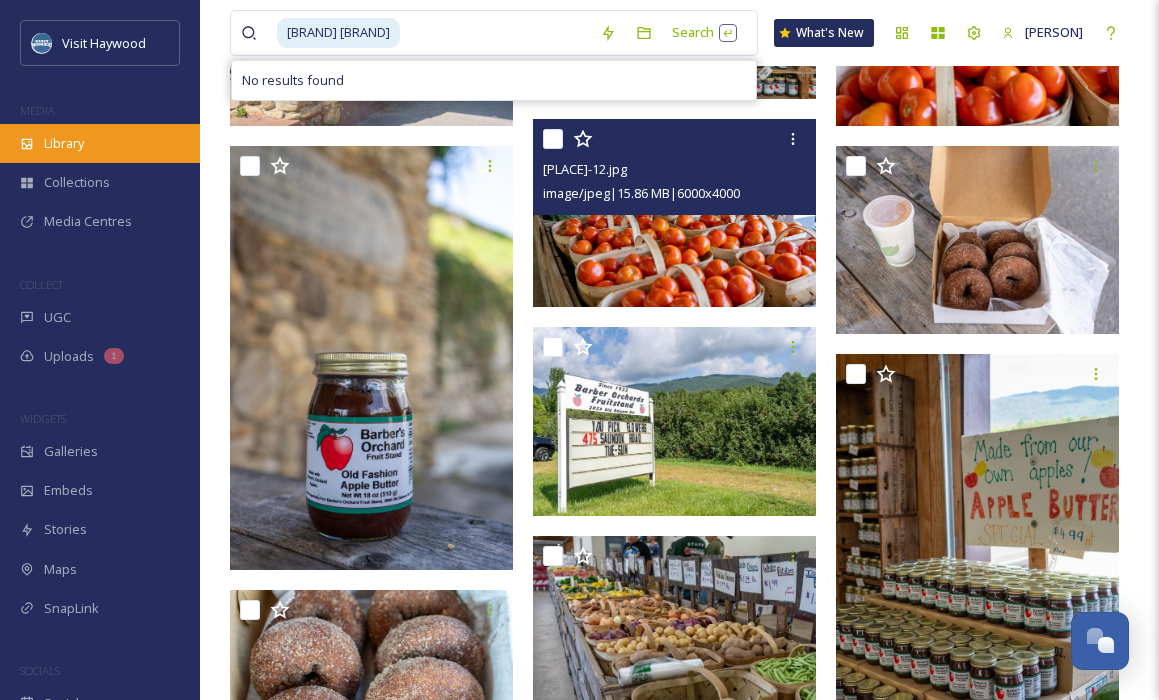 click on "Library" at bounding box center [64, 143] 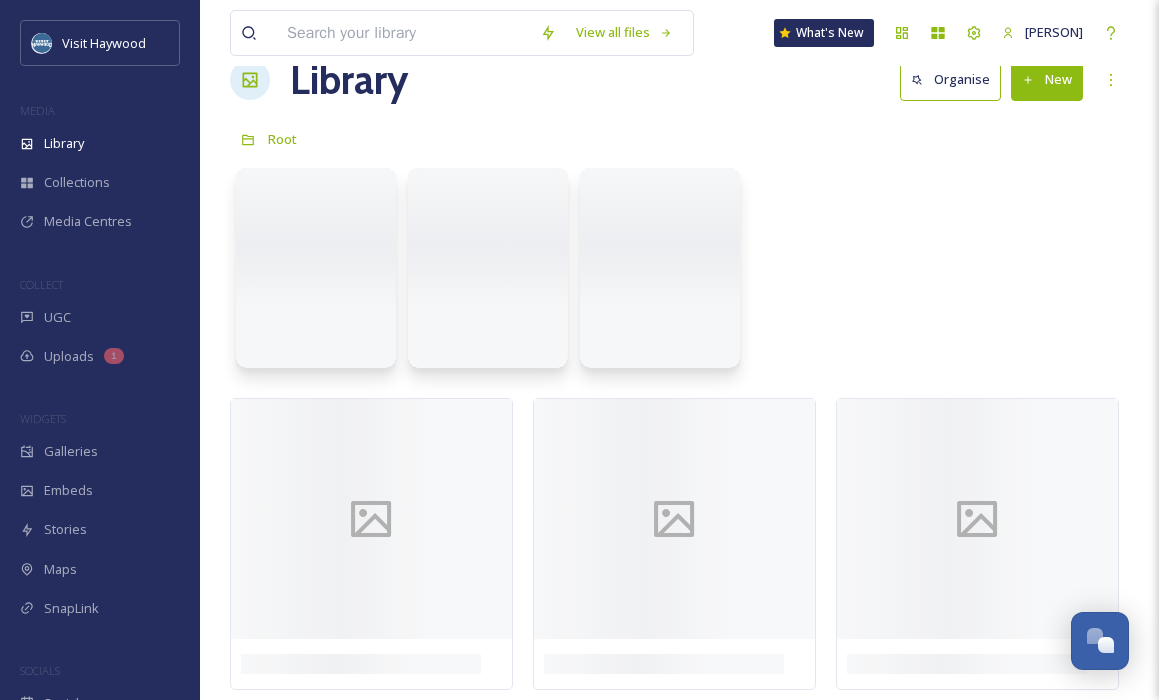 scroll, scrollTop: 0, scrollLeft: 0, axis: both 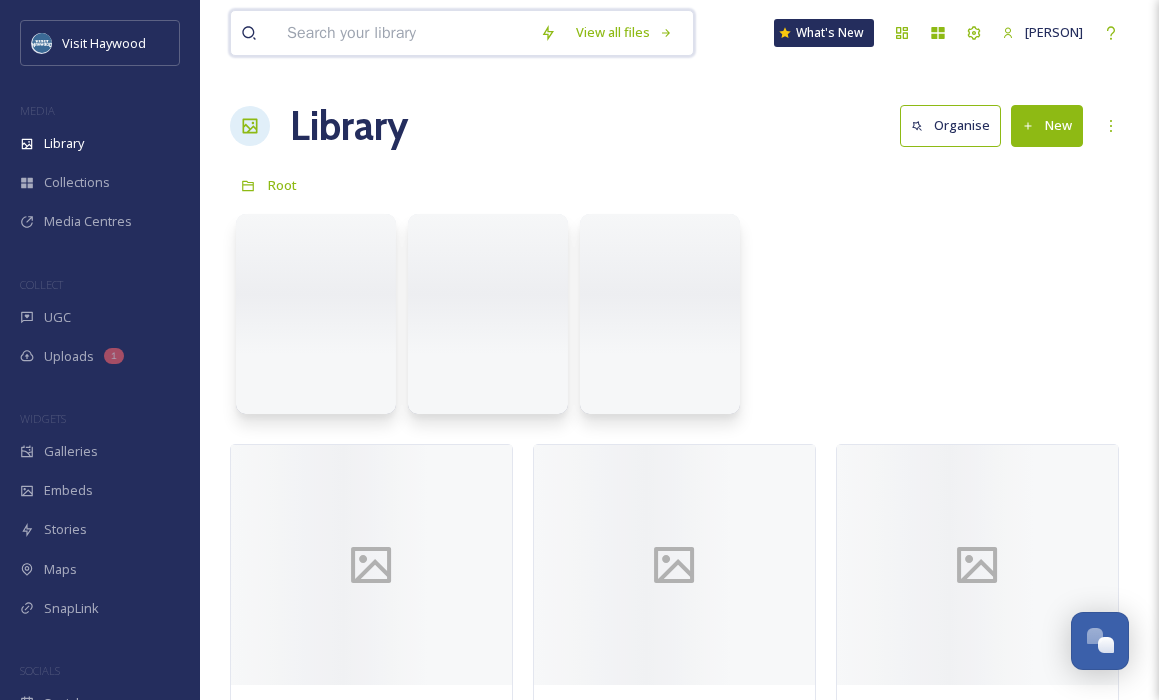click at bounding box center [403, 33] 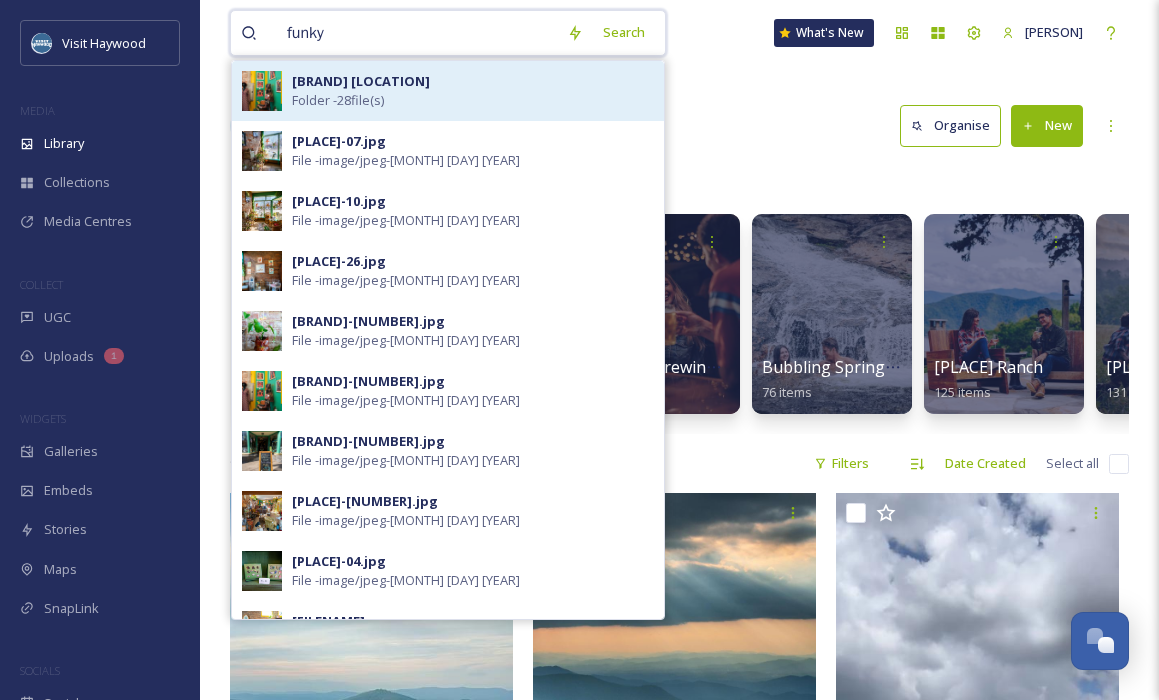type on "funky" 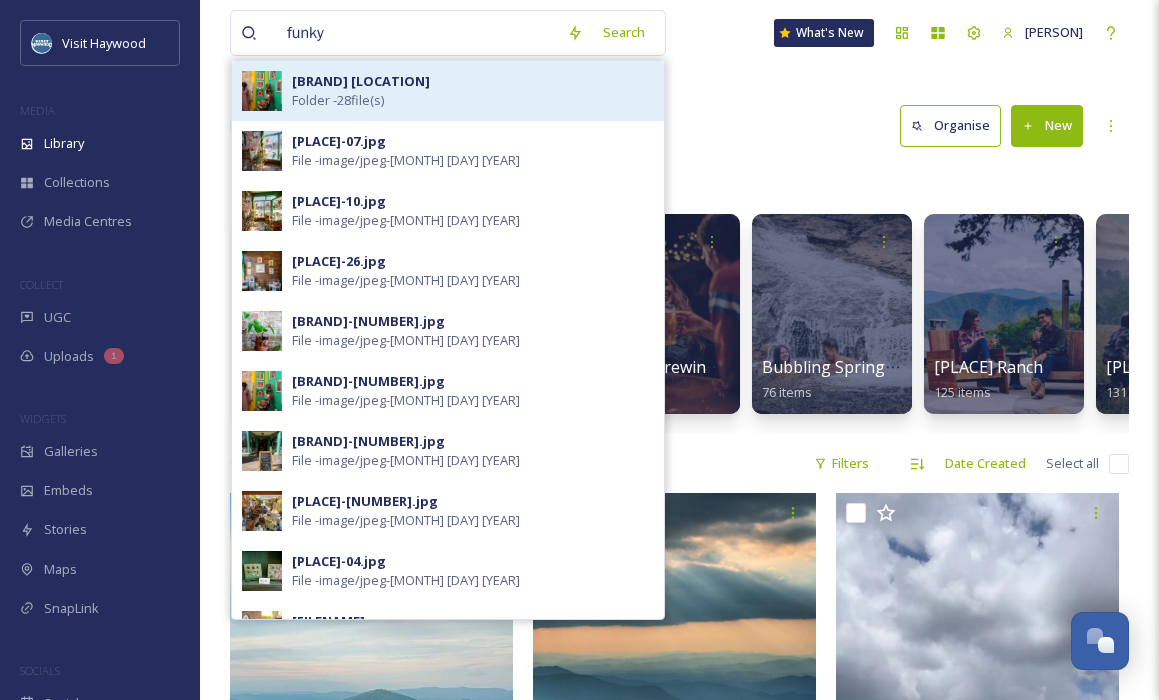 click on "[BRAND] [LOCATION] - [NUMBER] file(s)" at bounding box center (473, 91) 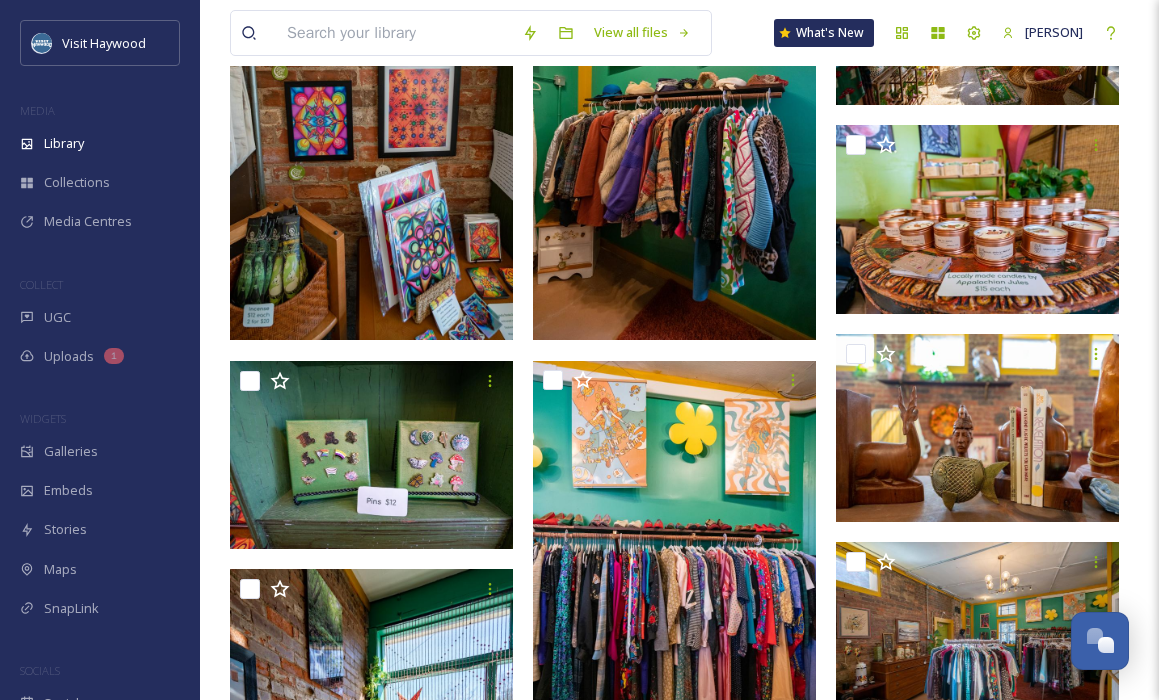 scroll, scrollTop: 0, scrollLeft: 0, axis: both 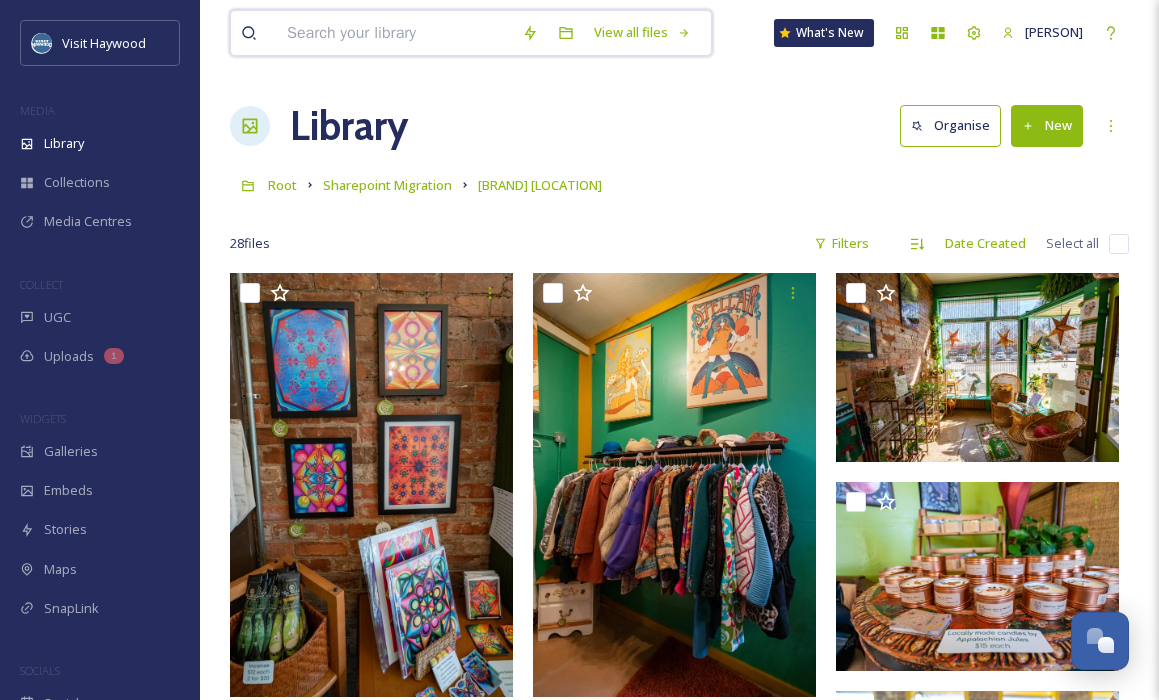 click at bounding box center (394, 33) 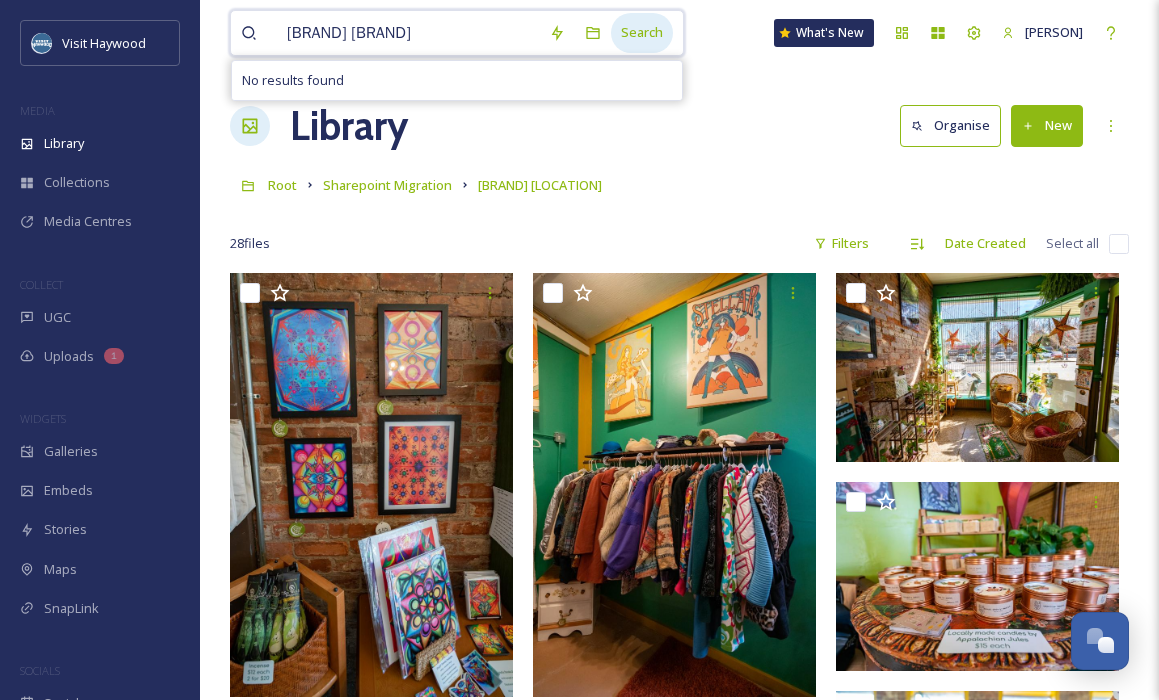 type on "[BRAND] [BRAND]" 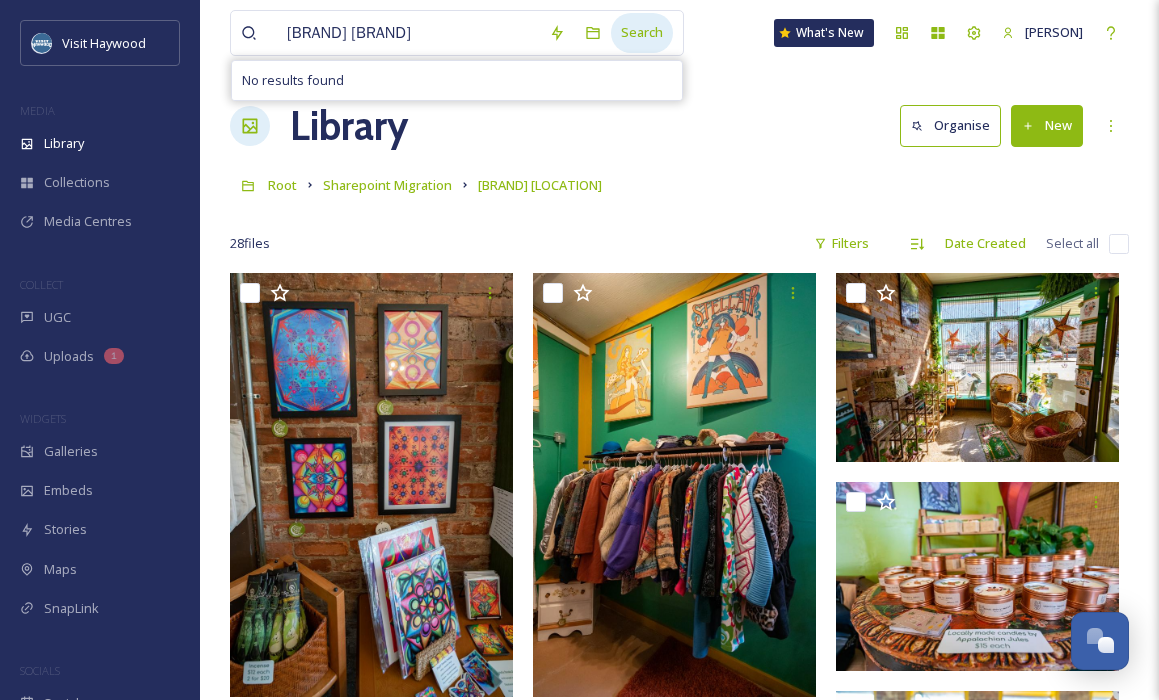 click on "Search" at bounding box center [642, 32] 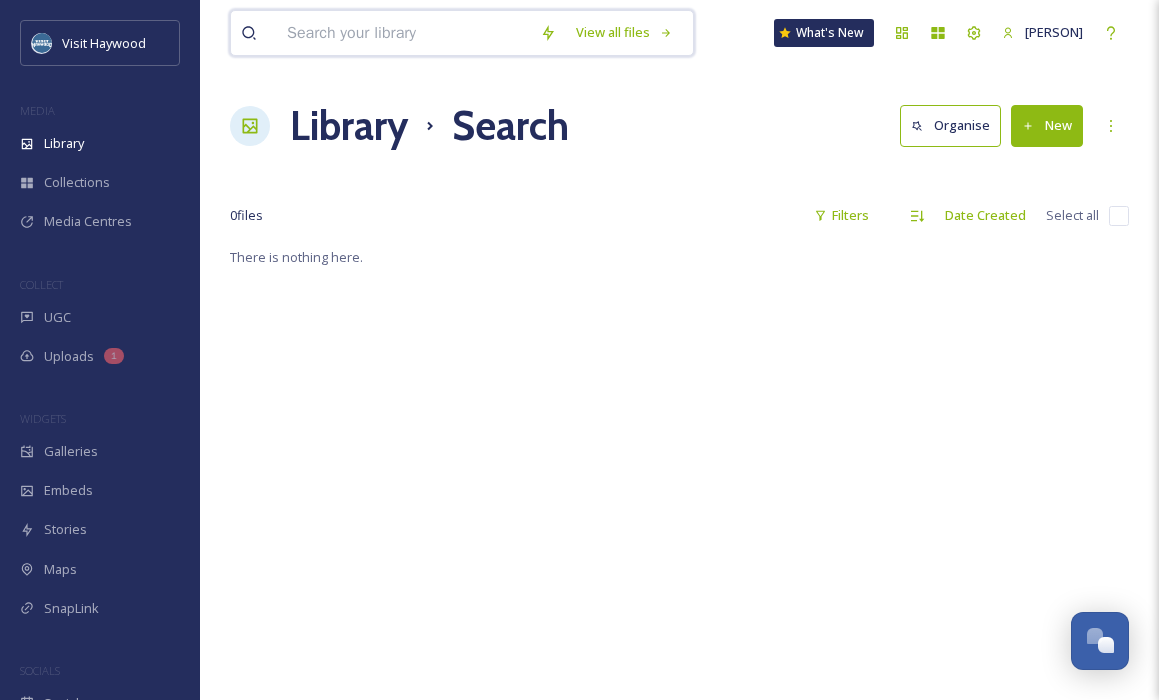 click at bounding box center [403, 33] 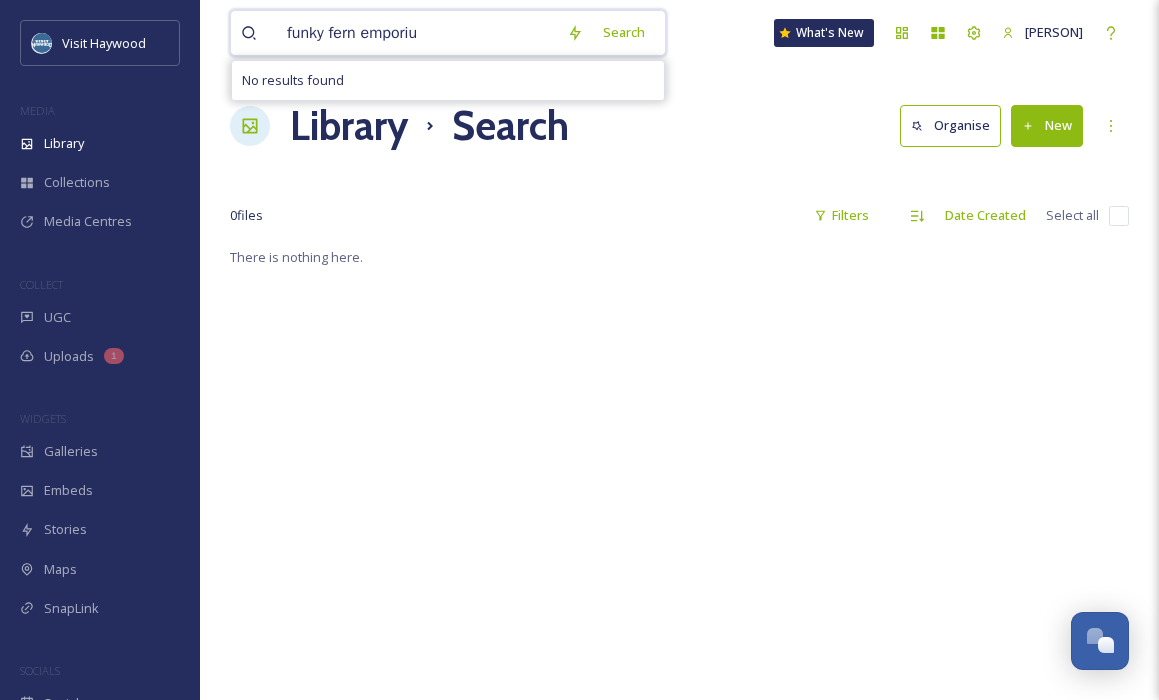 type on "funky fern emporium" 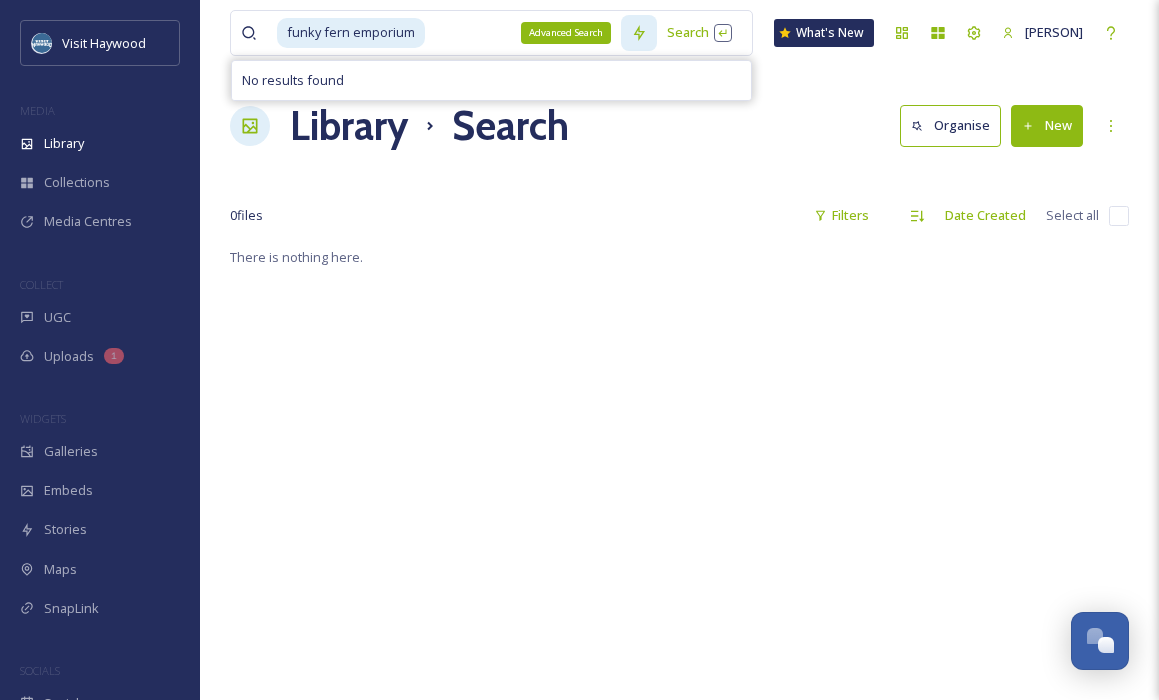 click on "Advanced Search" at bounding box center (566, 33) 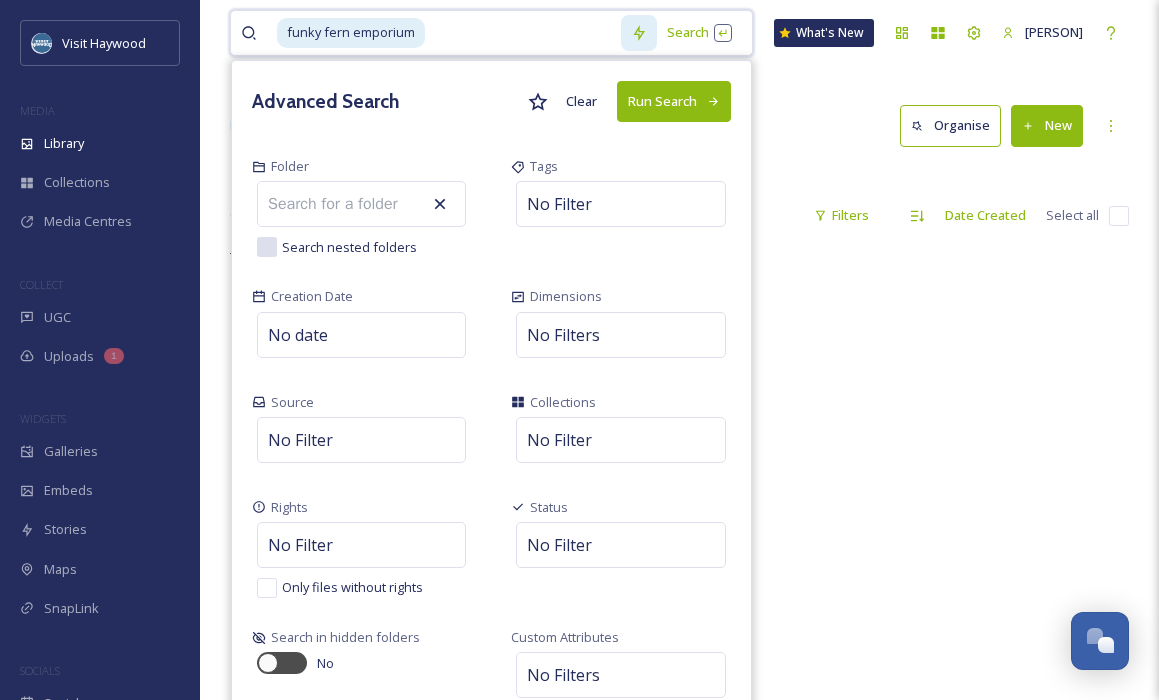 click at bounding box center (524, 33) 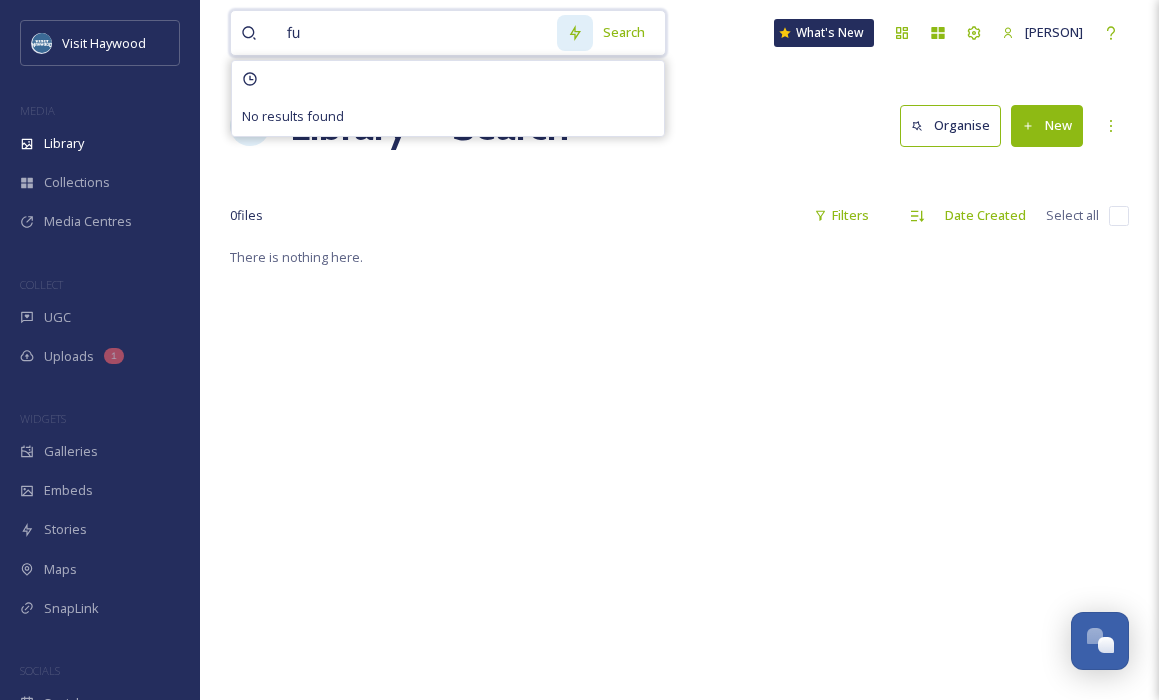 type on "f" 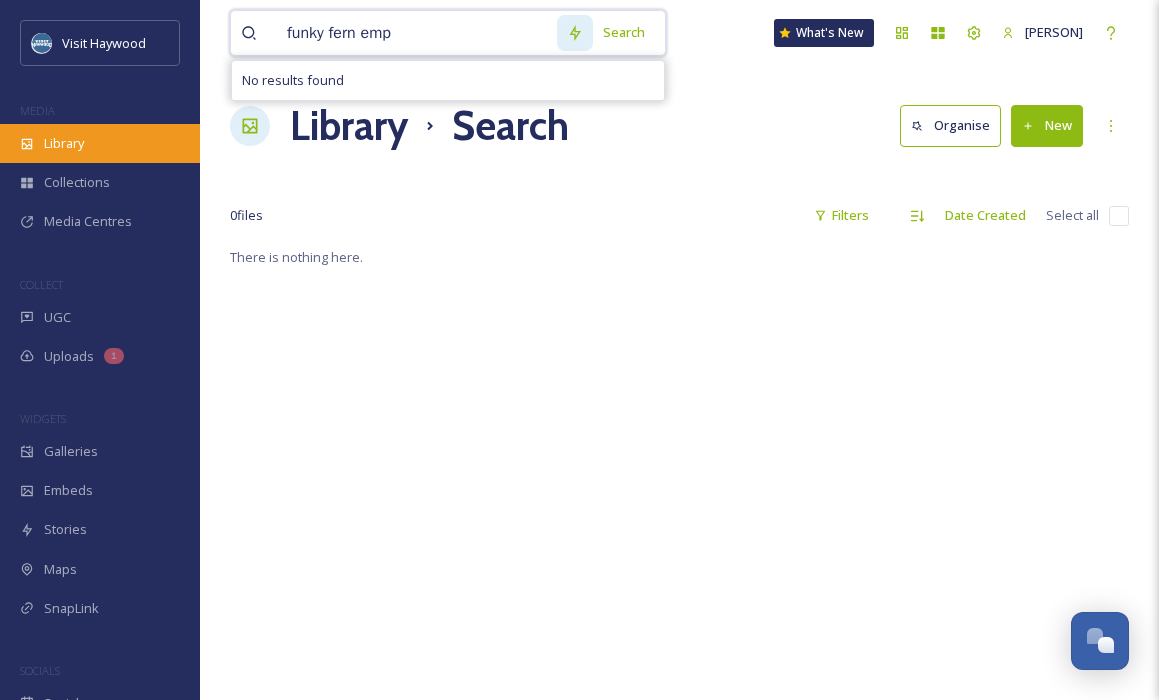 type on "funky fern emp" 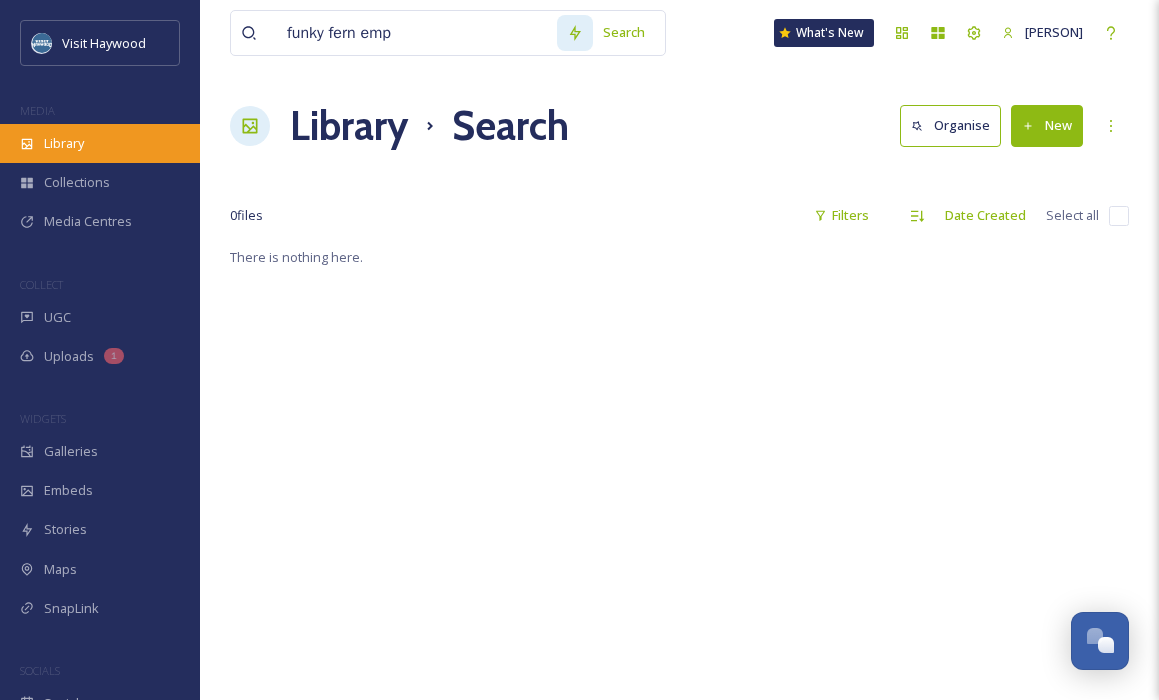 click on "Library" at bounding box center [100, 143] 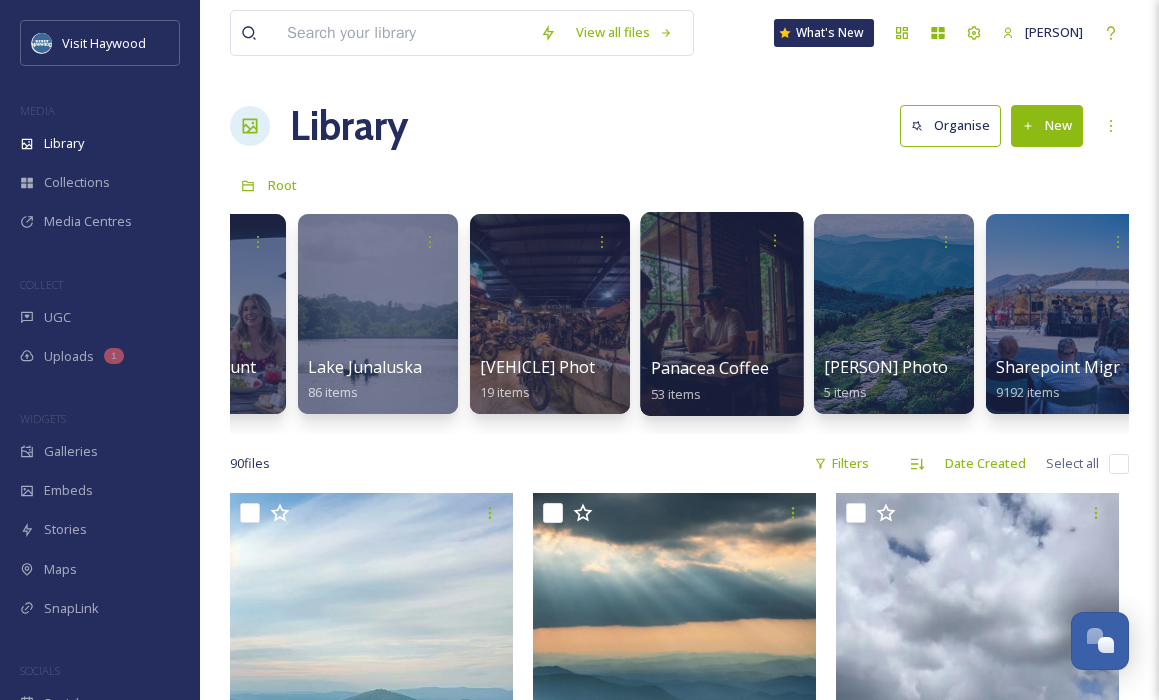 scroll, scrollTop: 0, scrollLeft: 1950, axis: horizontal 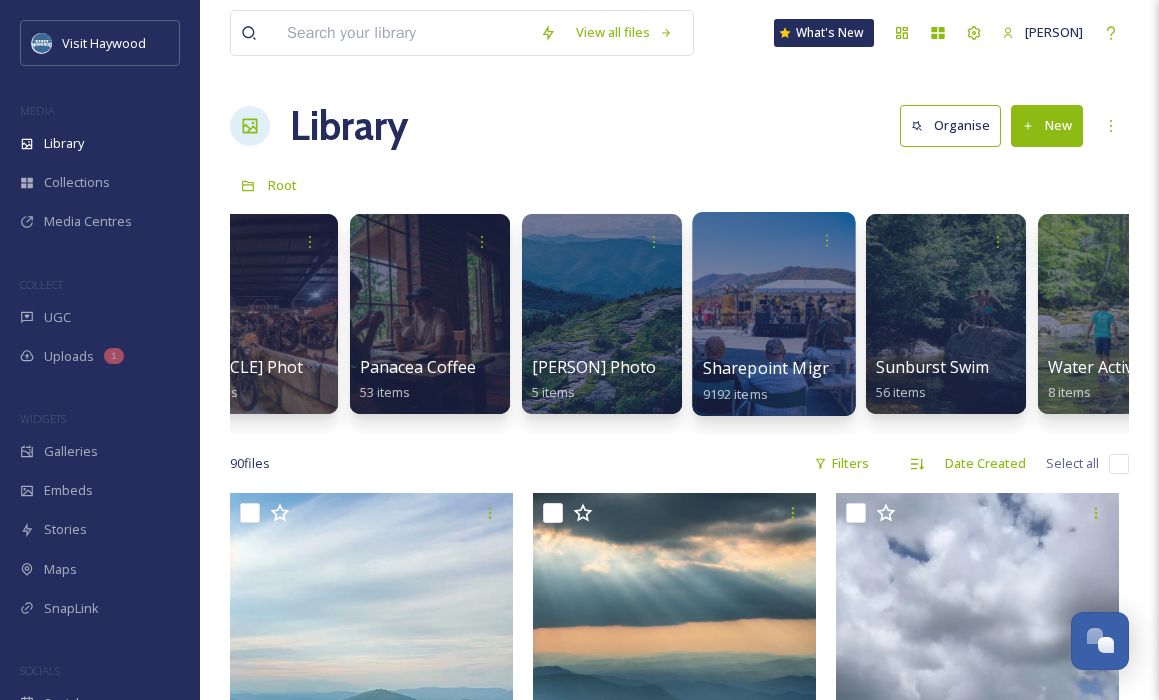 click at bounding box center (773, 314) 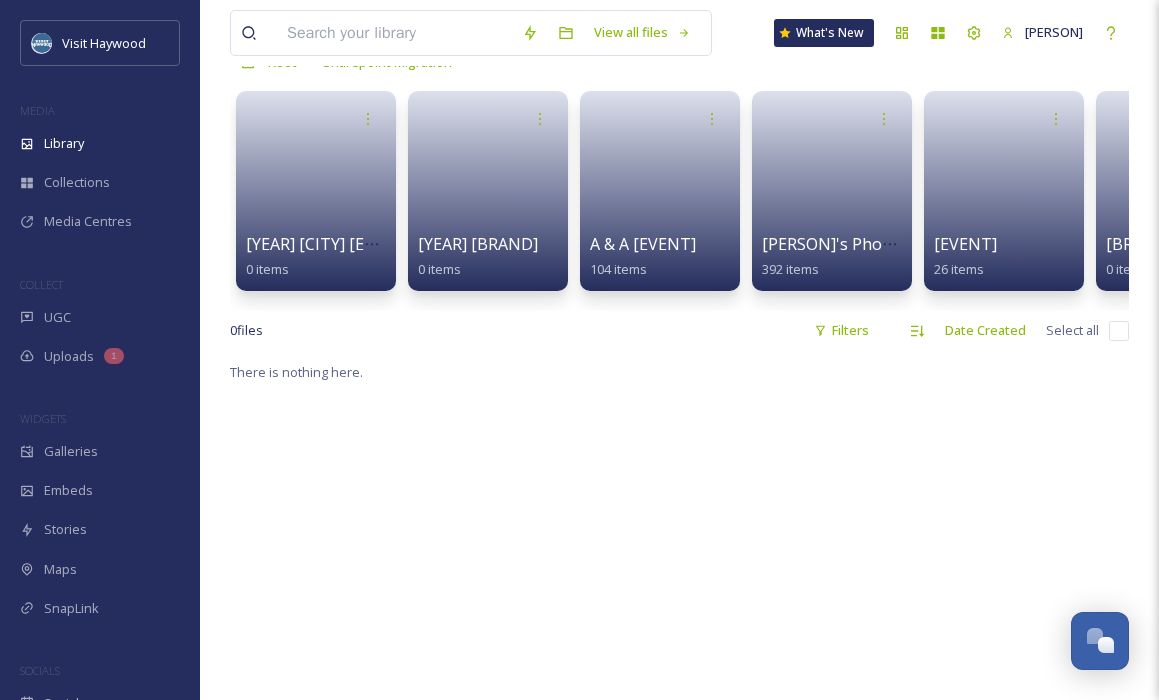 scroll, scrollTop: 124, scrollLeft: 0, axis: vertical 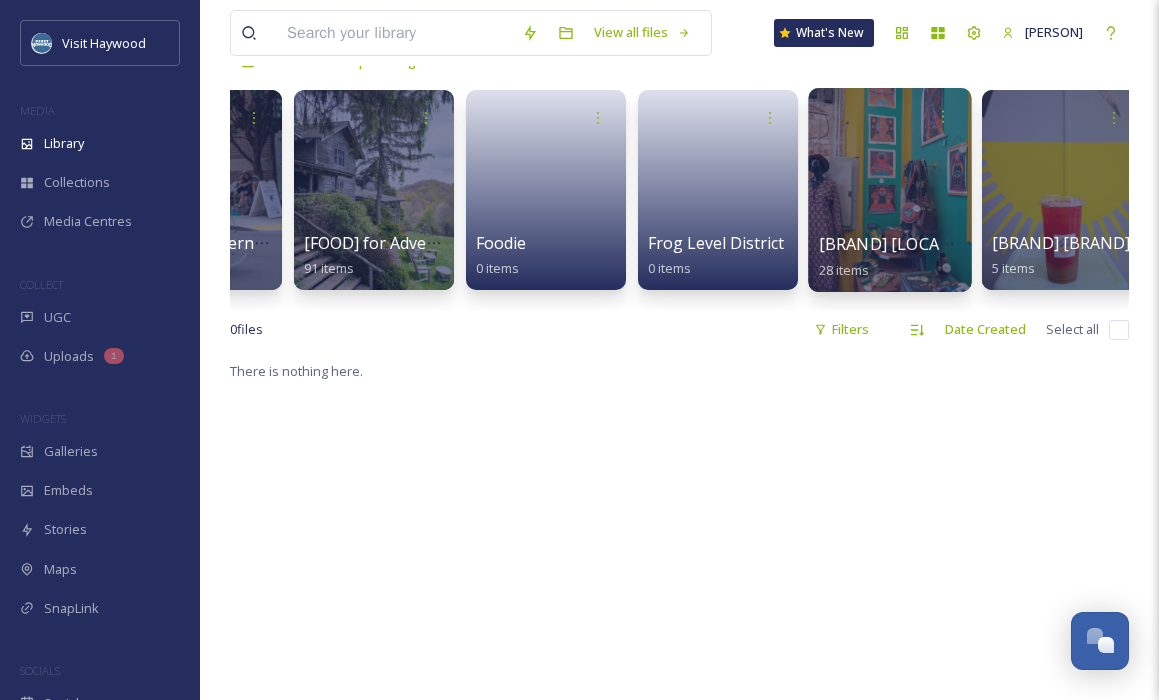 click at bounding box center [889, 190] 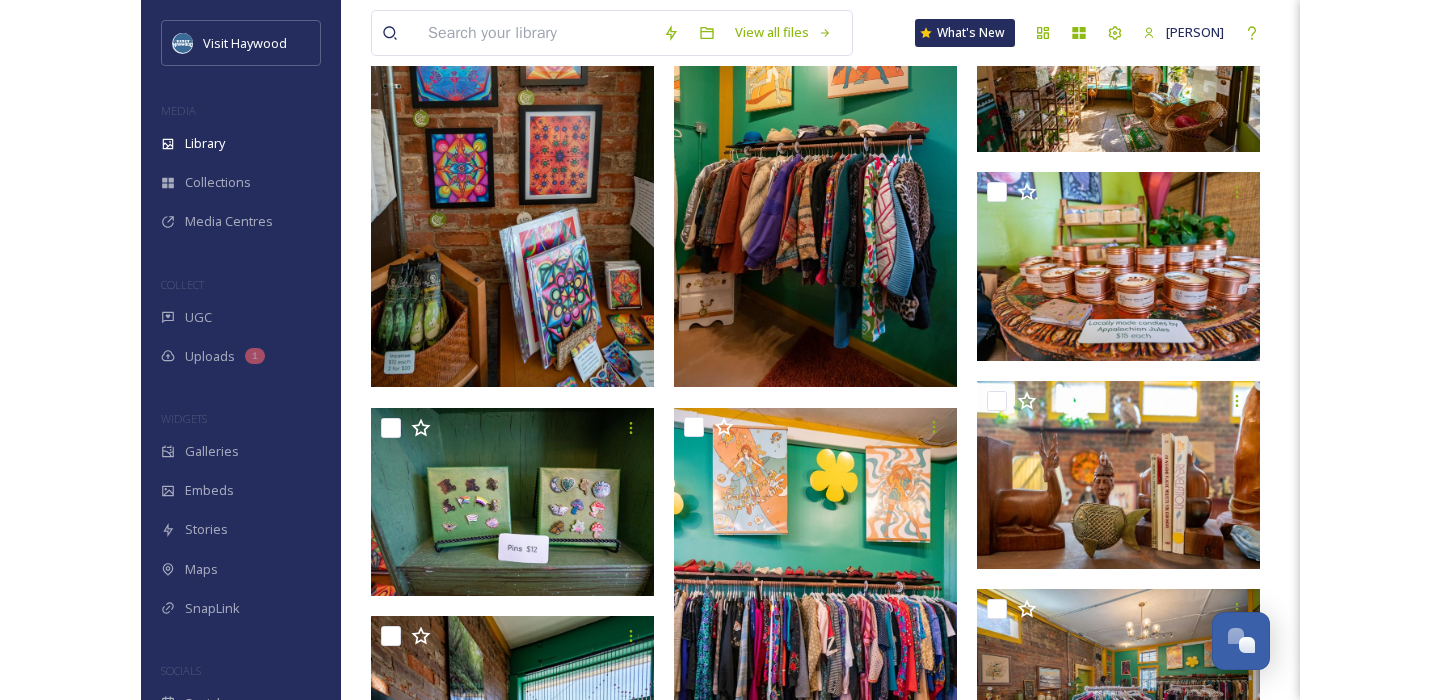 scroll, scrollTop: 0, scrollLeft: 0, axis: both 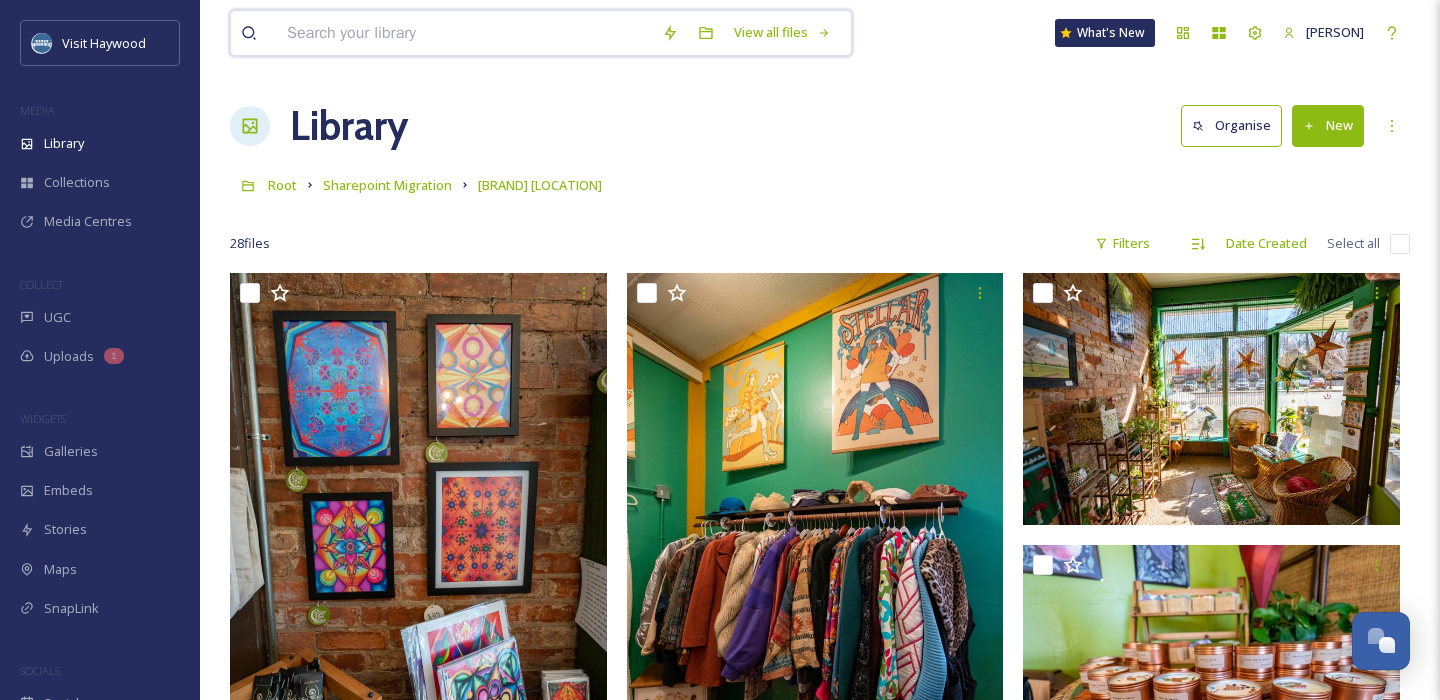 click at bounding box center [464, 33] 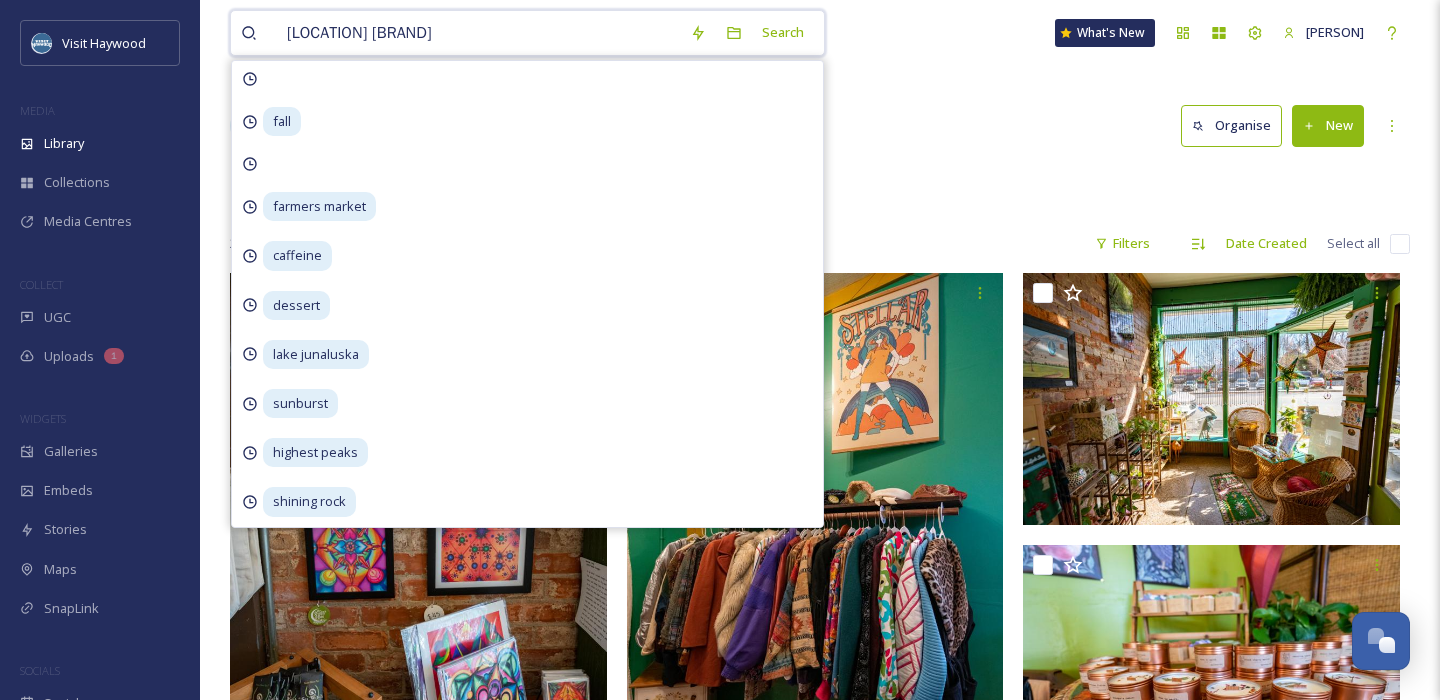 type on "cold mountain art" 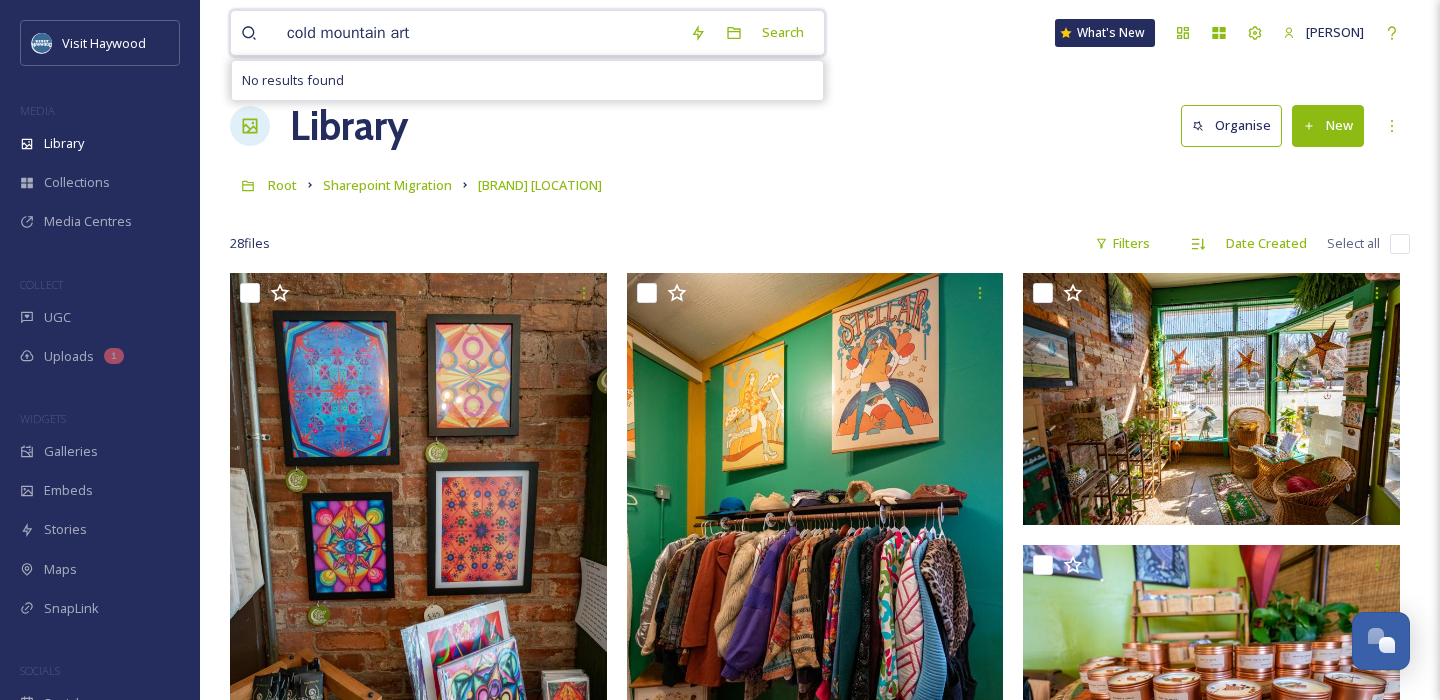 type 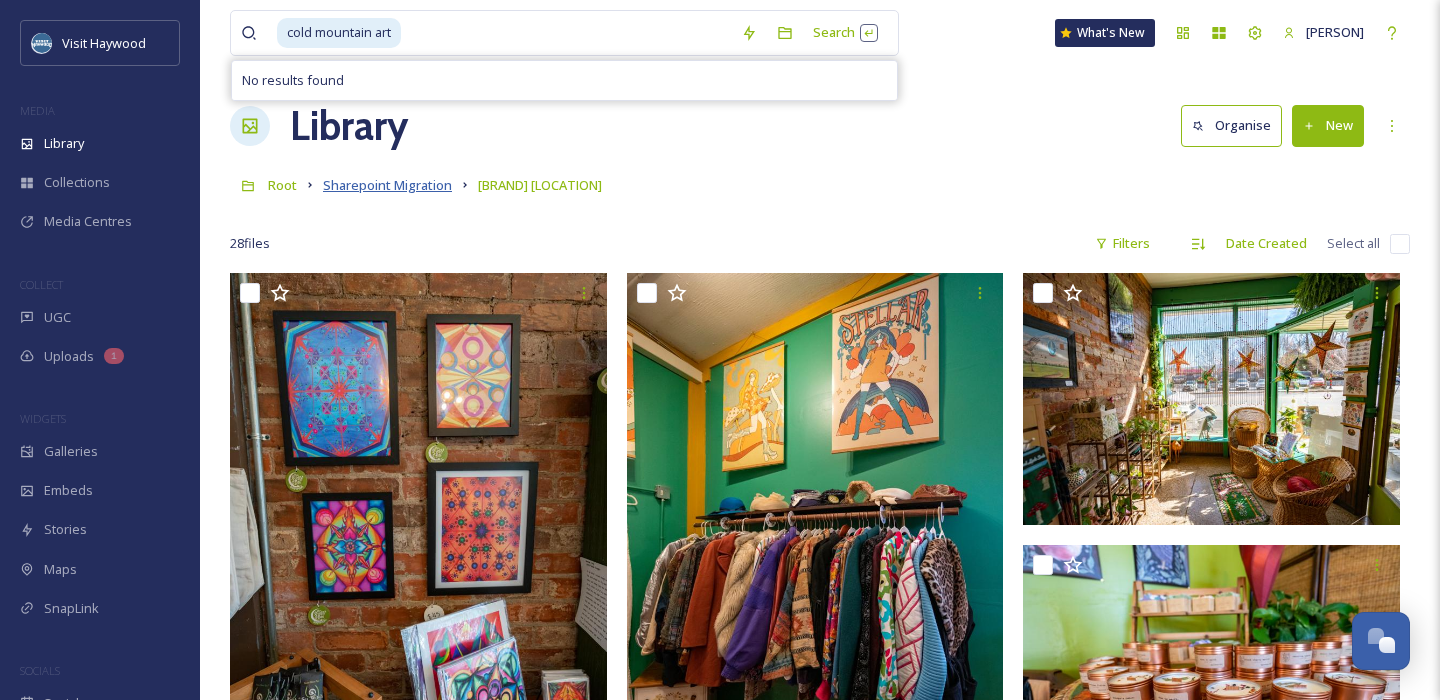 click on "Sharepoint Migration" at bounding box center [387, 185] 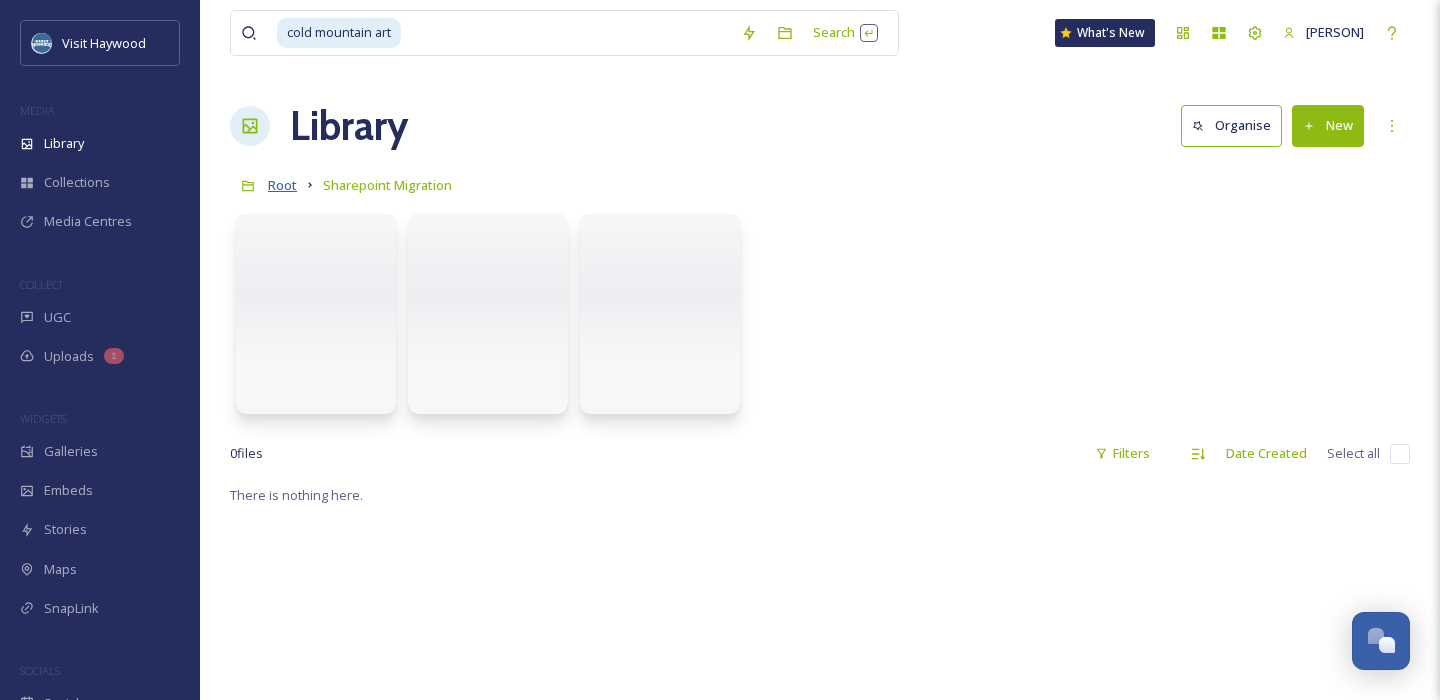 click on "Root" at bounding box center (282, 185) 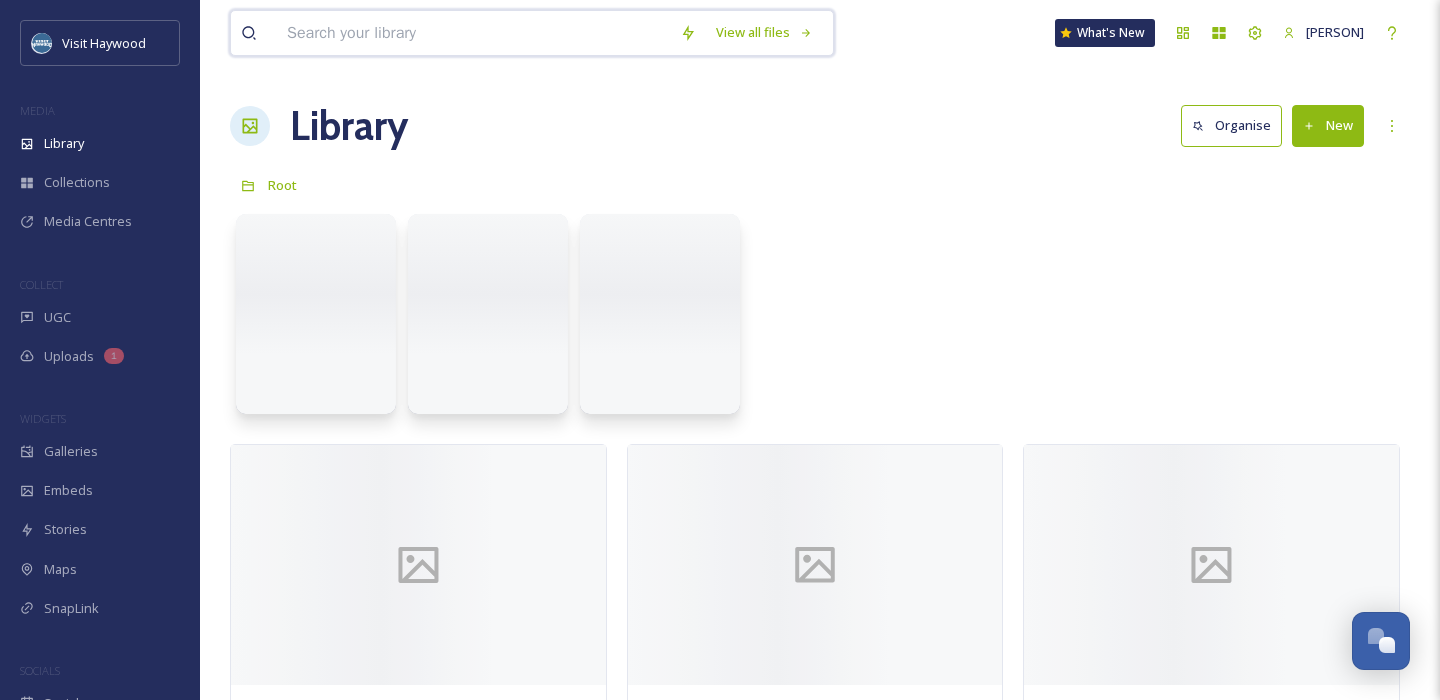 click at bounding box center [473, 33] 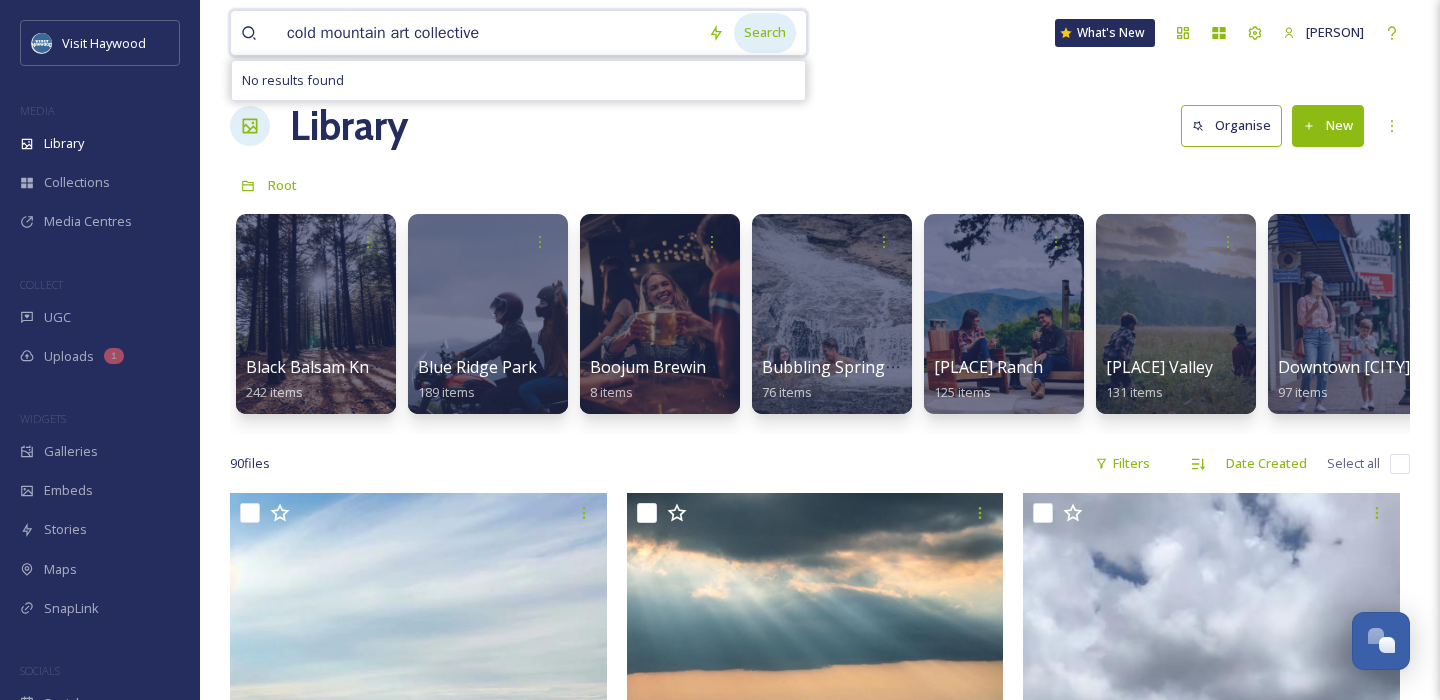 type on "cold mountain art collective" 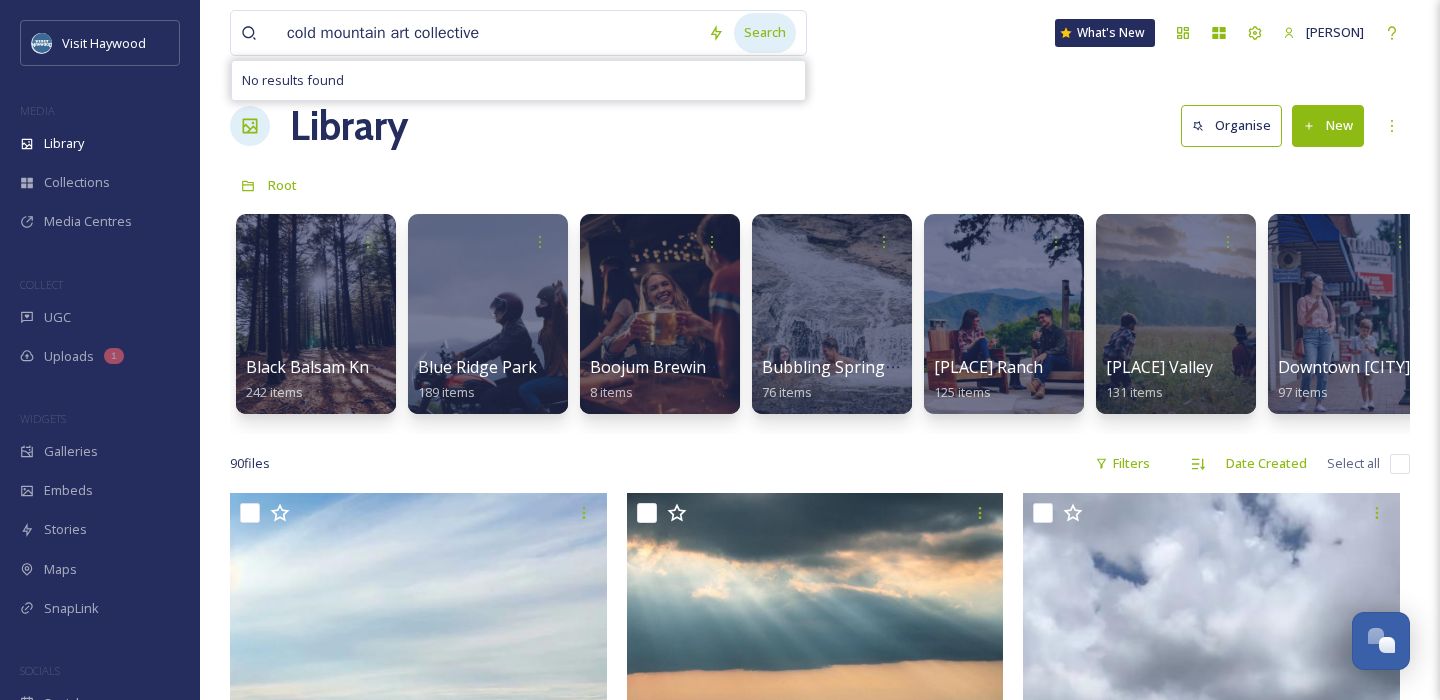 click on "Search" at bounding box center (765, 32) 